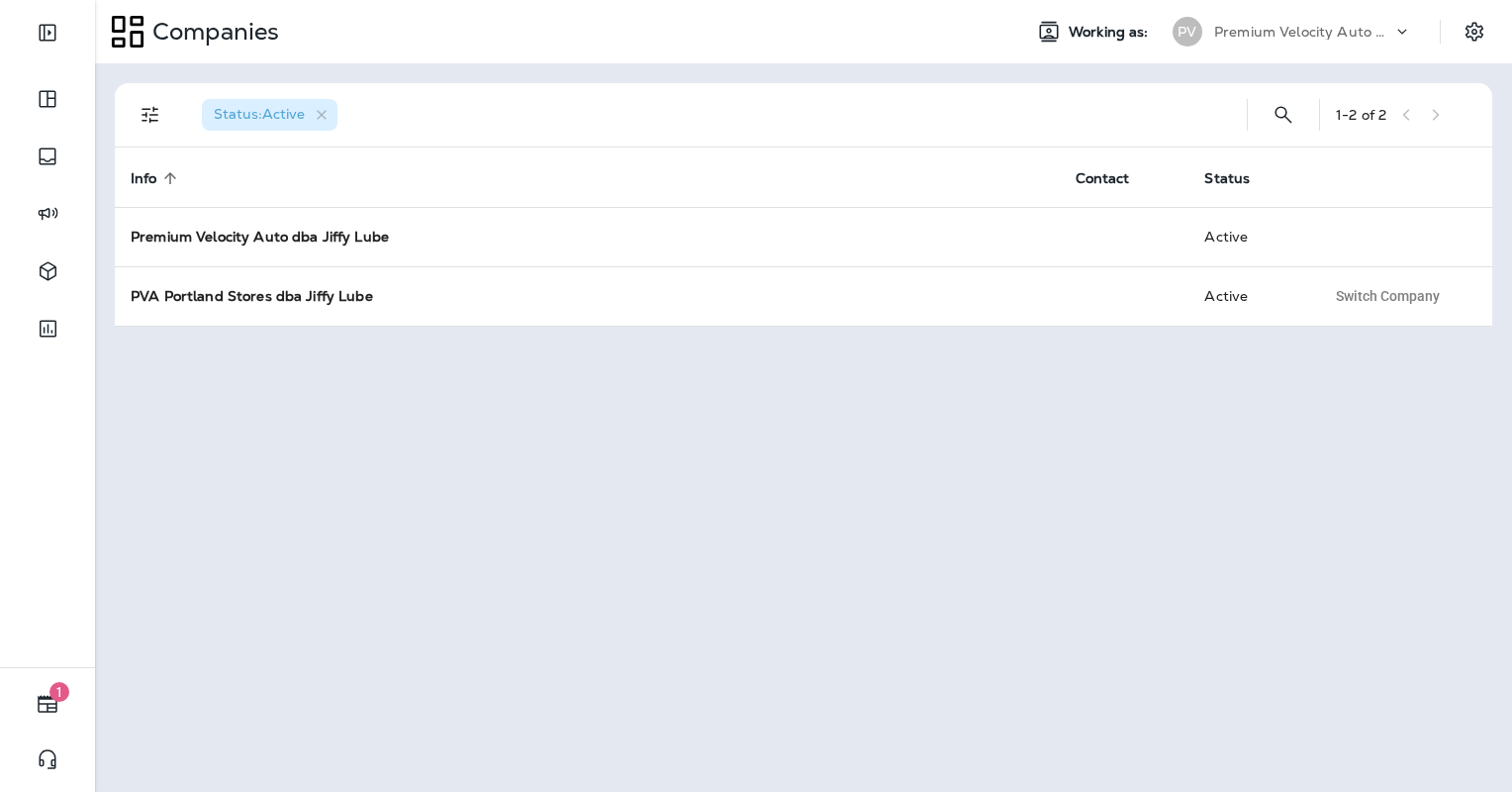 scroll, scrollTop: 0, scrollLeft: 0, axis: both 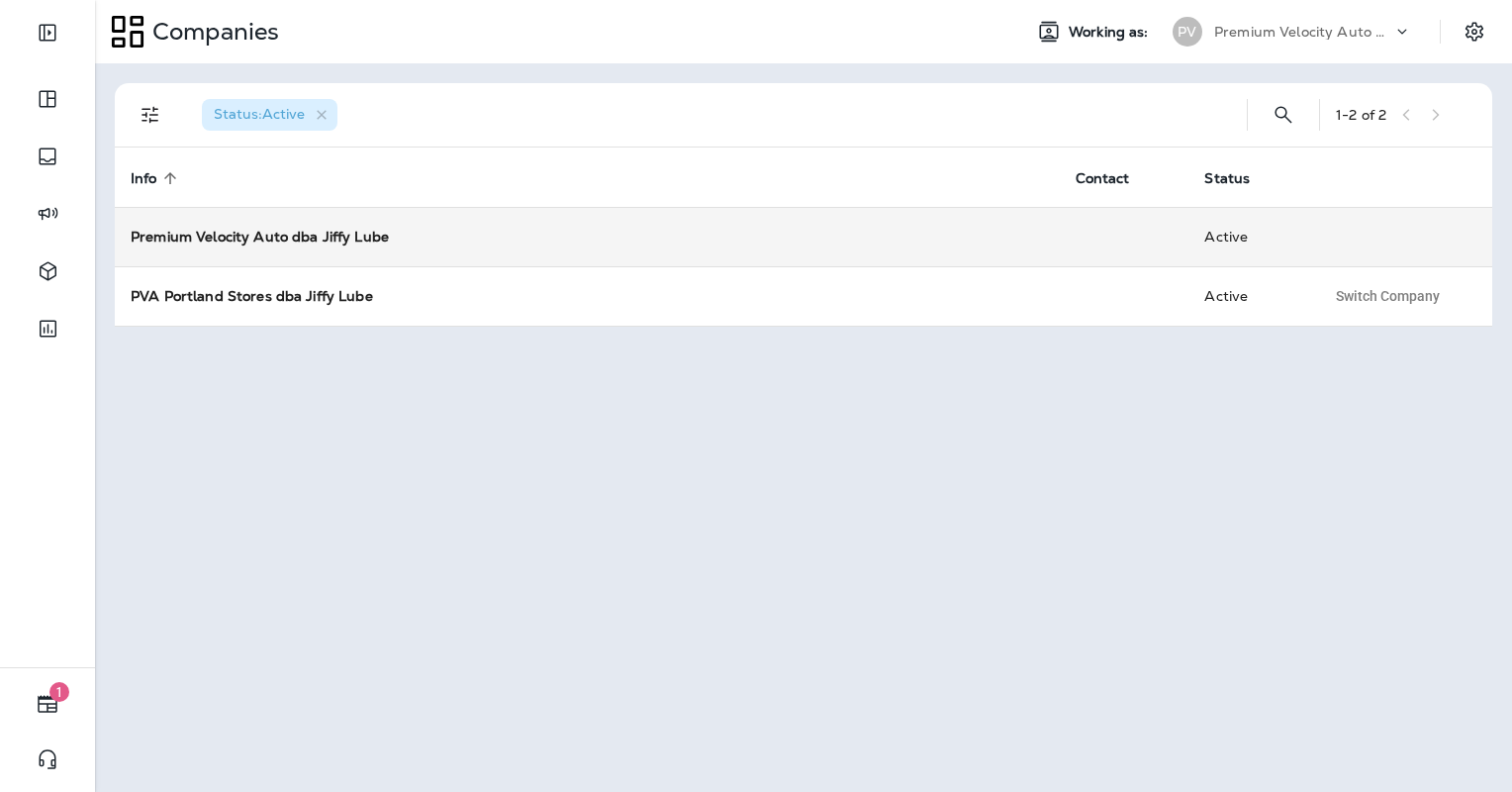 click on "Premium Velocity Auto dba Jiffy Lube" at bounding box center [259, 237] 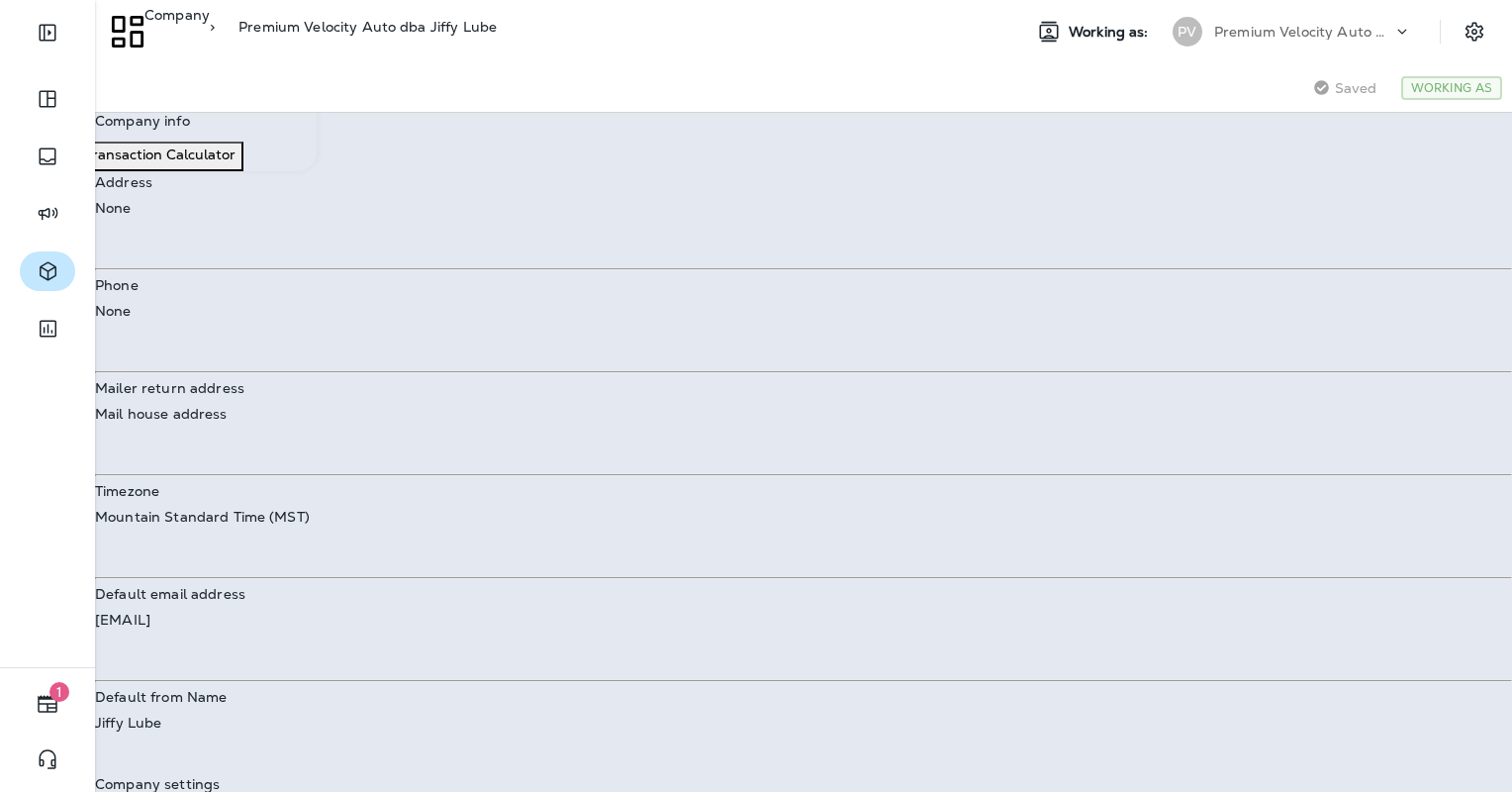 click 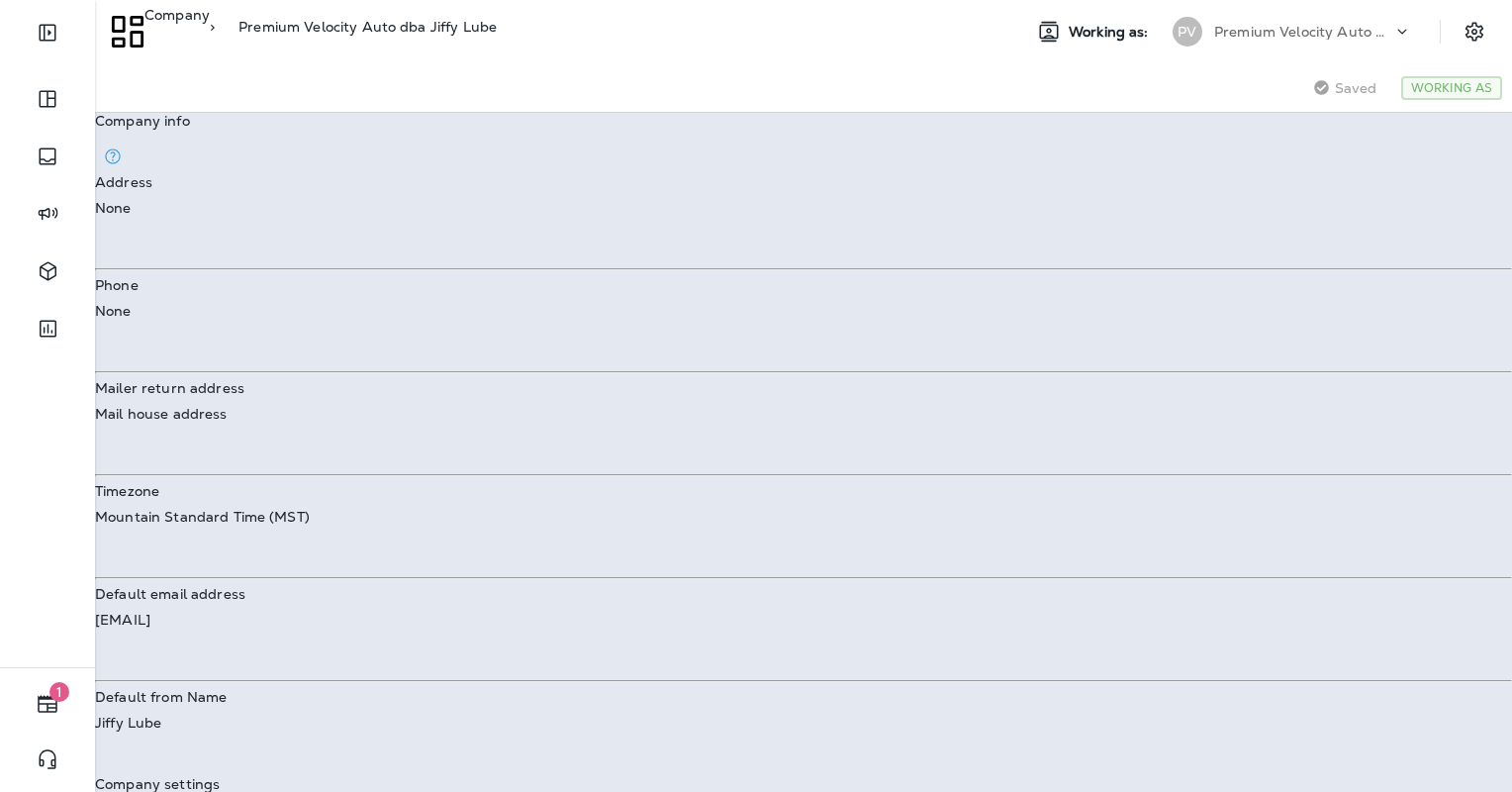 click on "Segments" at bounding box center (65, 36) 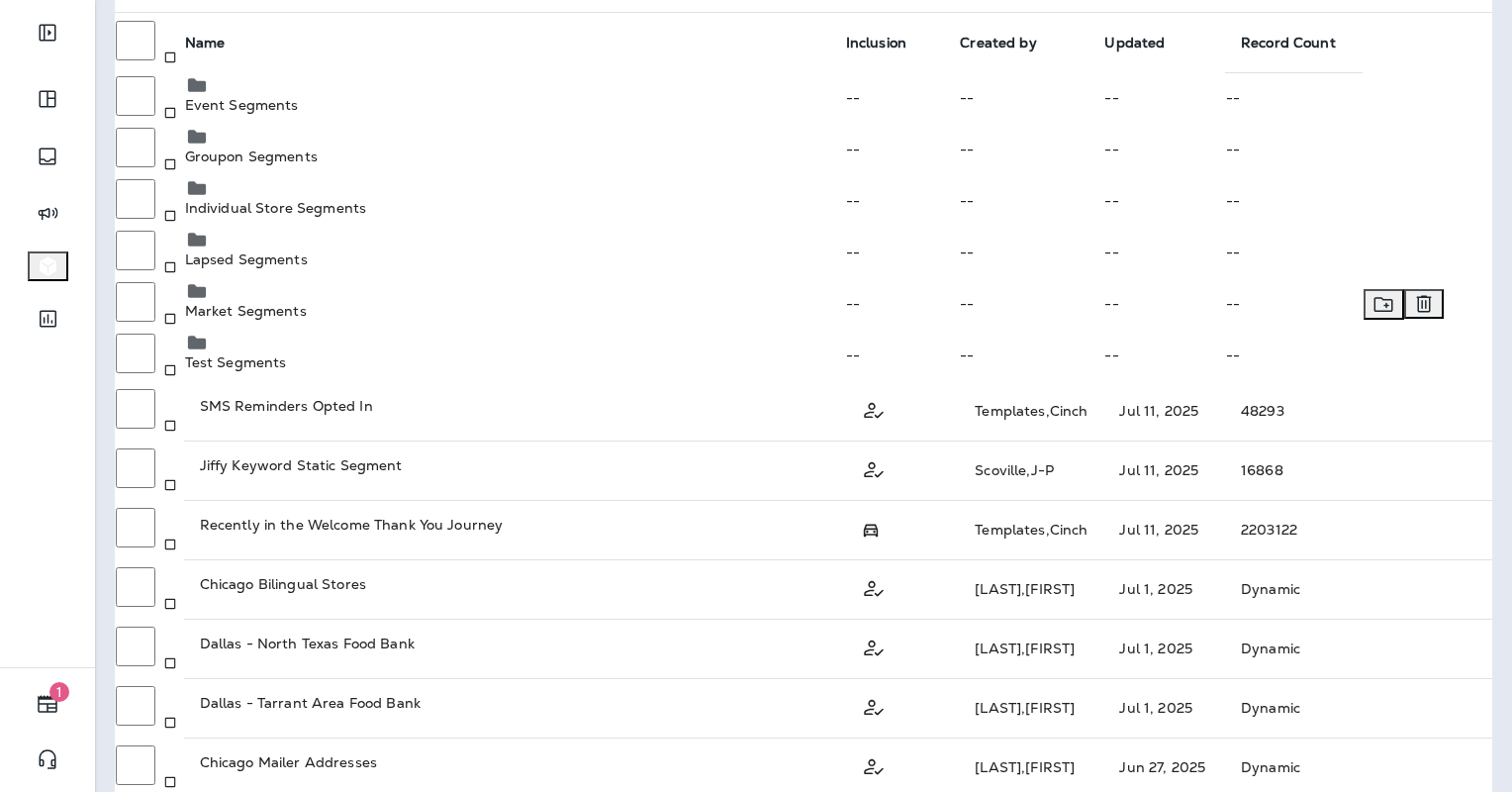 scroll, scrollTop: 297, scrollLeft: 0, axis: vertical 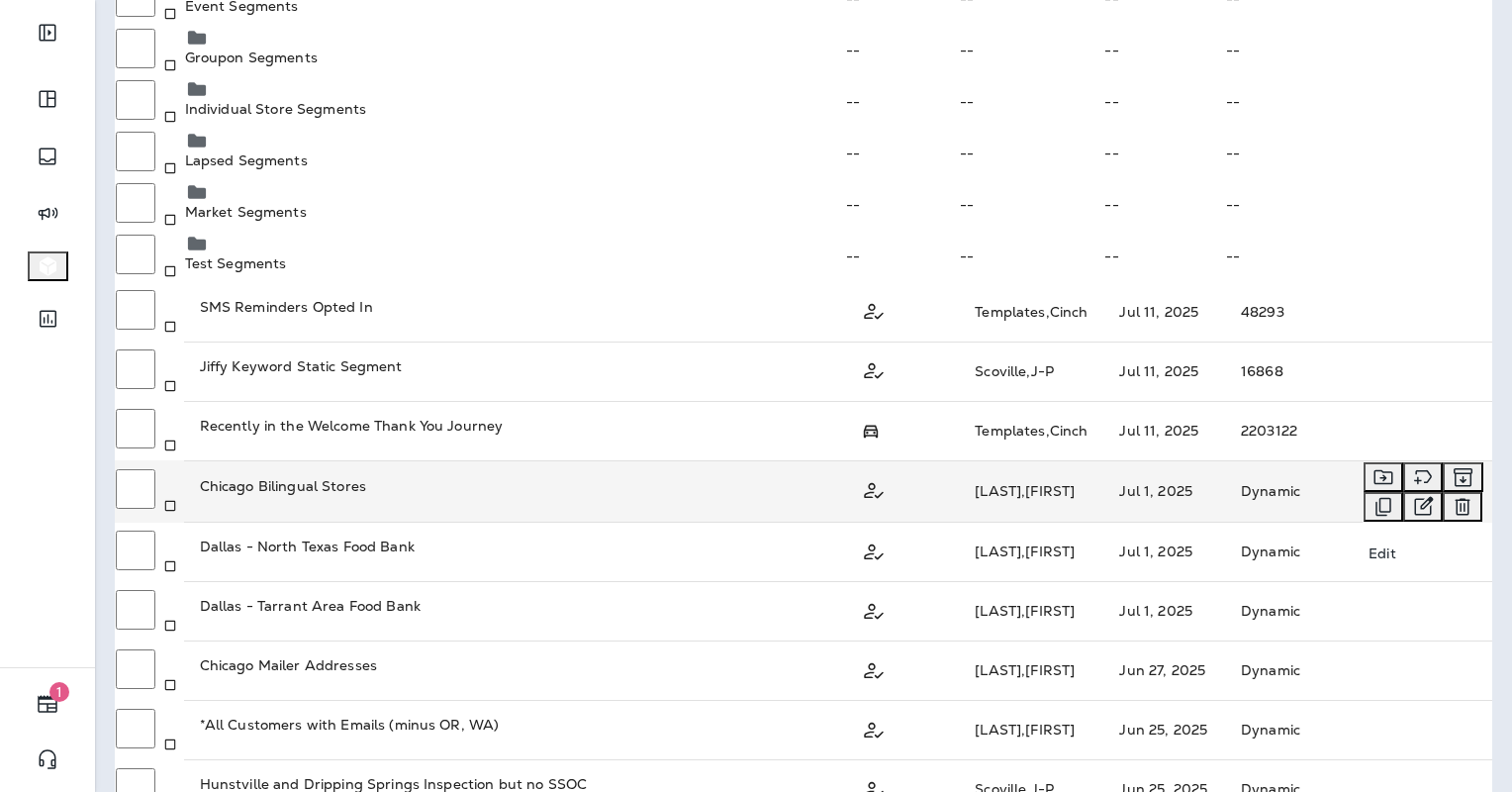 click 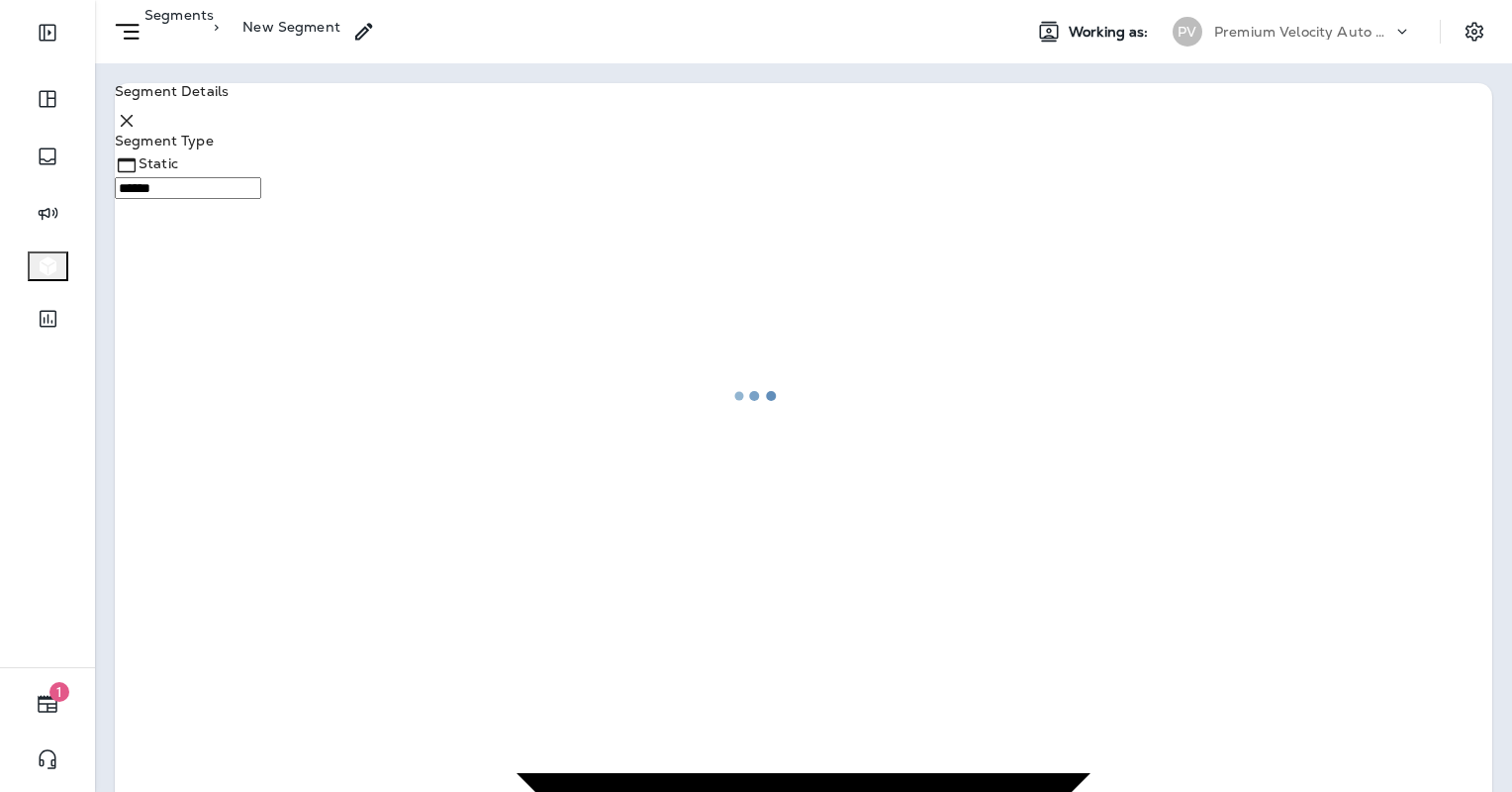 type on "*******" 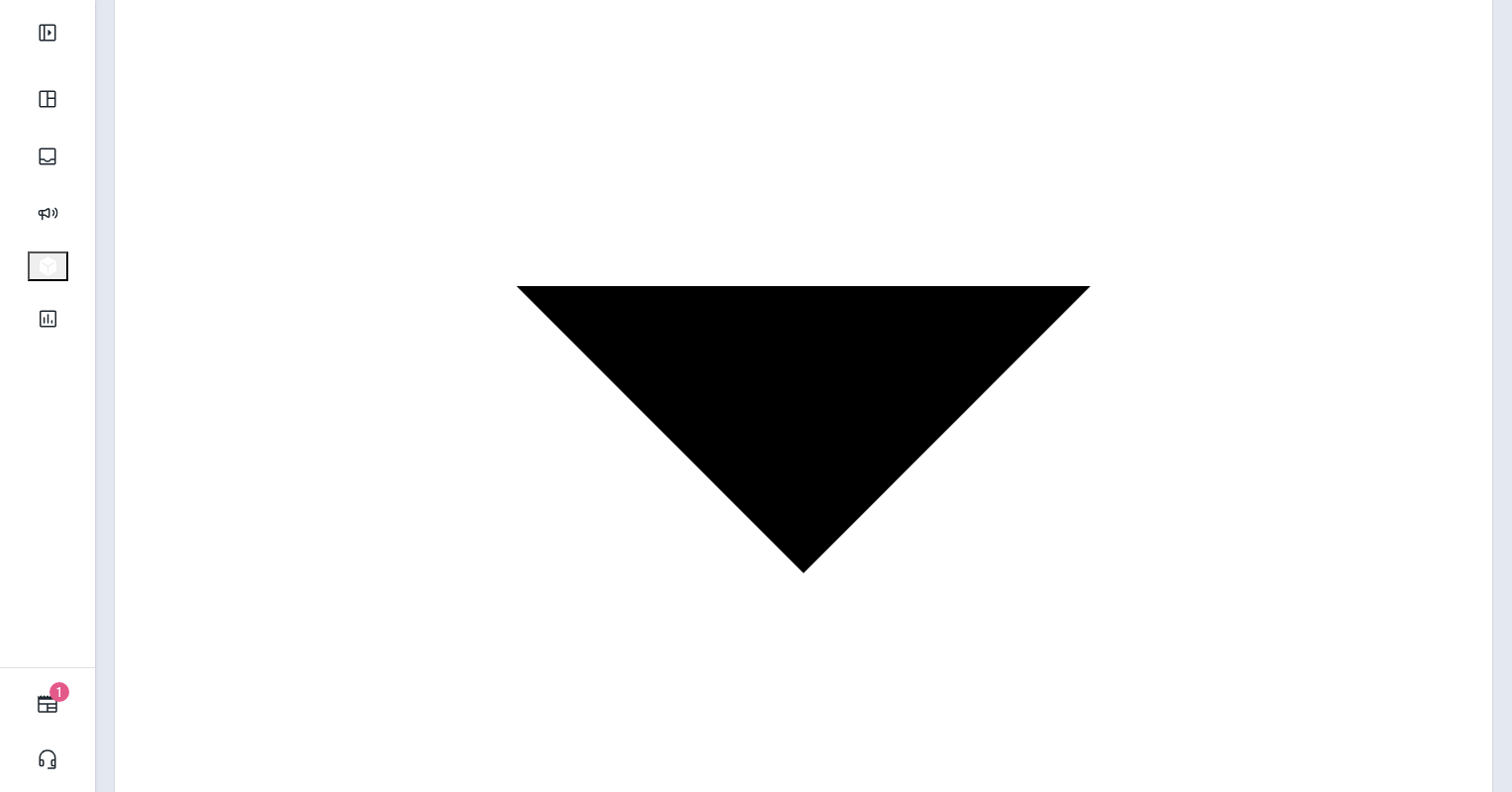 scroll, scrollTop: 495, scrollLeft: 0, axis: vertical 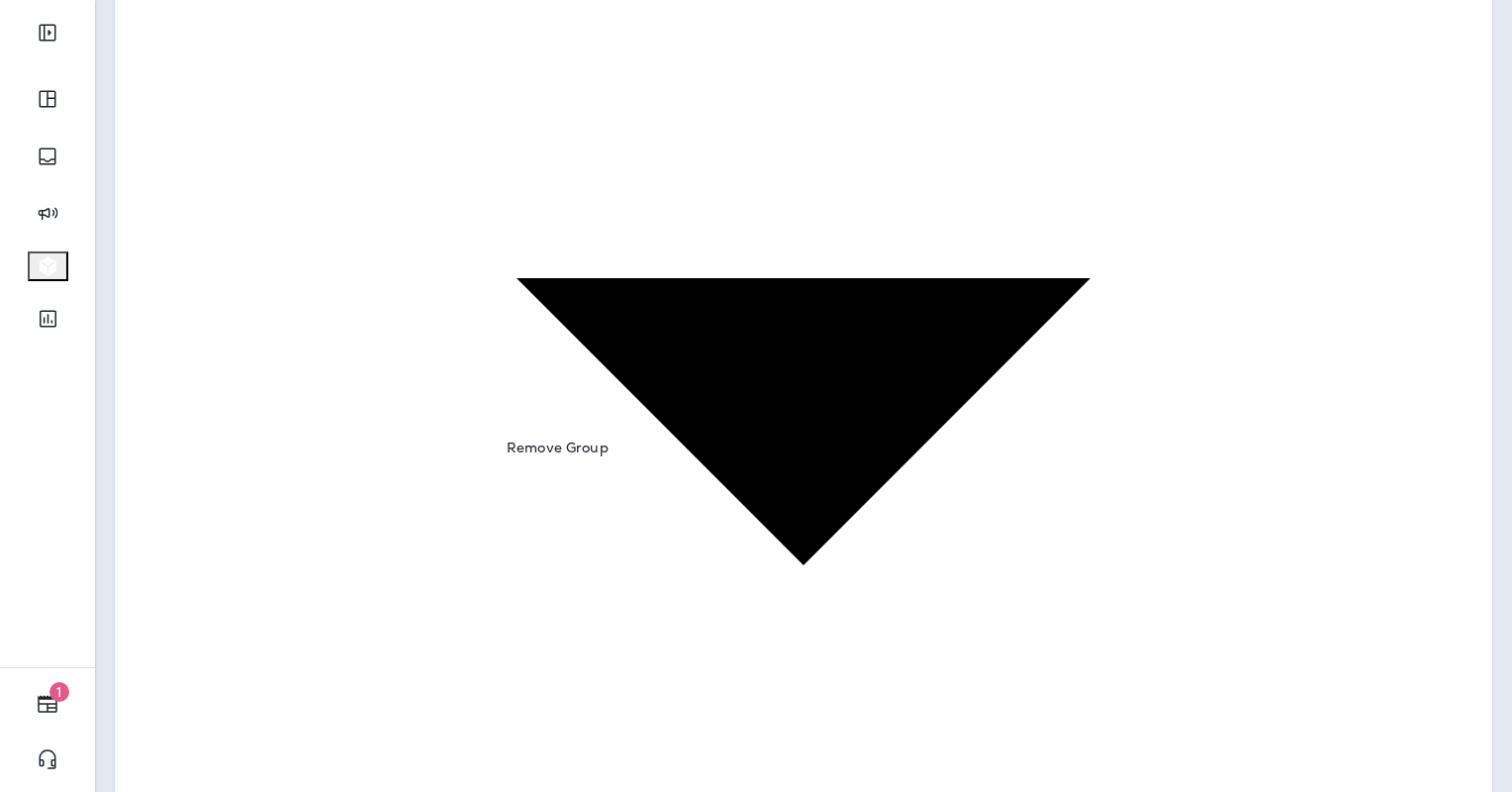 click 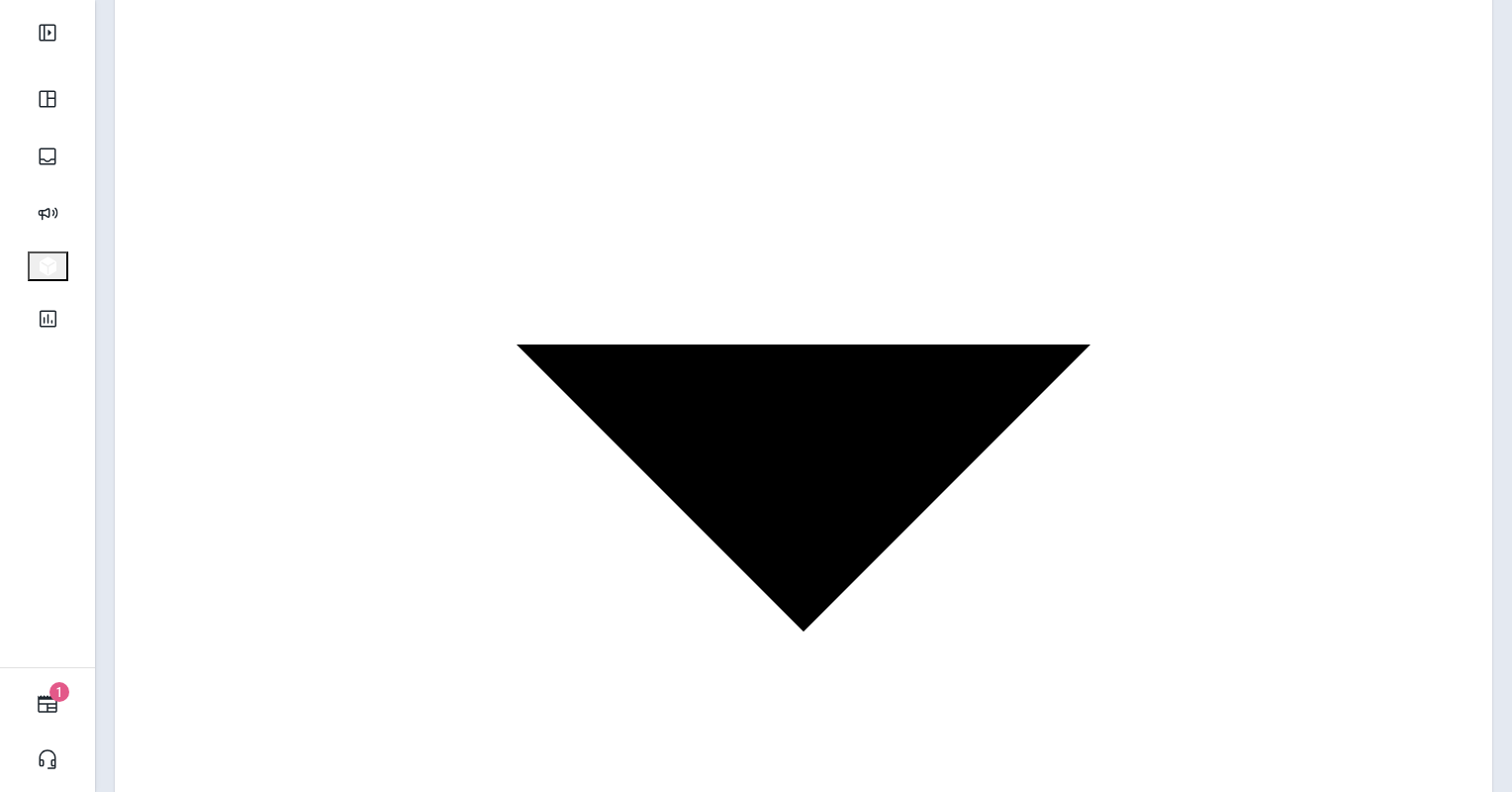 scroll, scrollTop: 394, scrollLeft: 0, axis: vertical 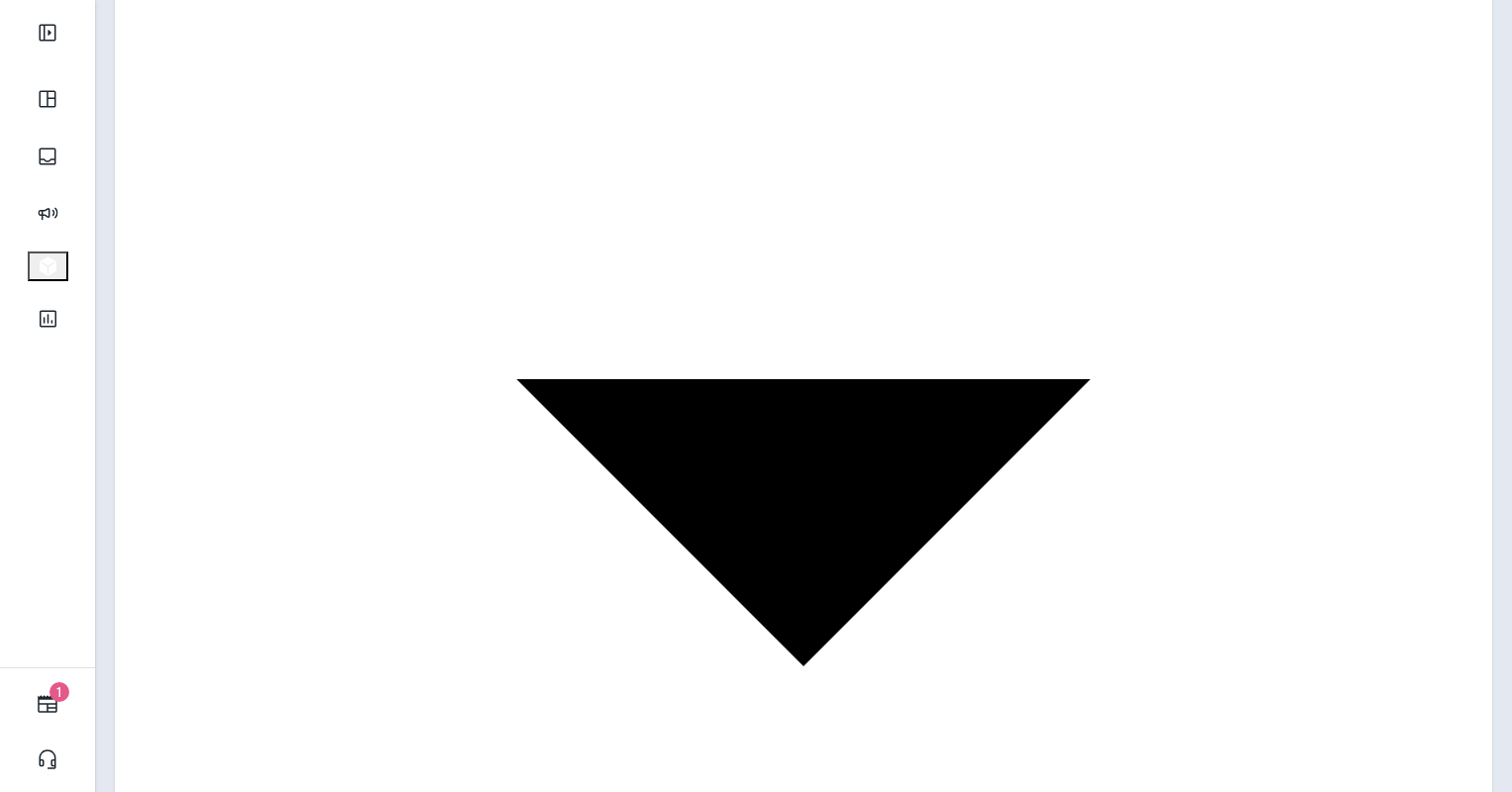 click 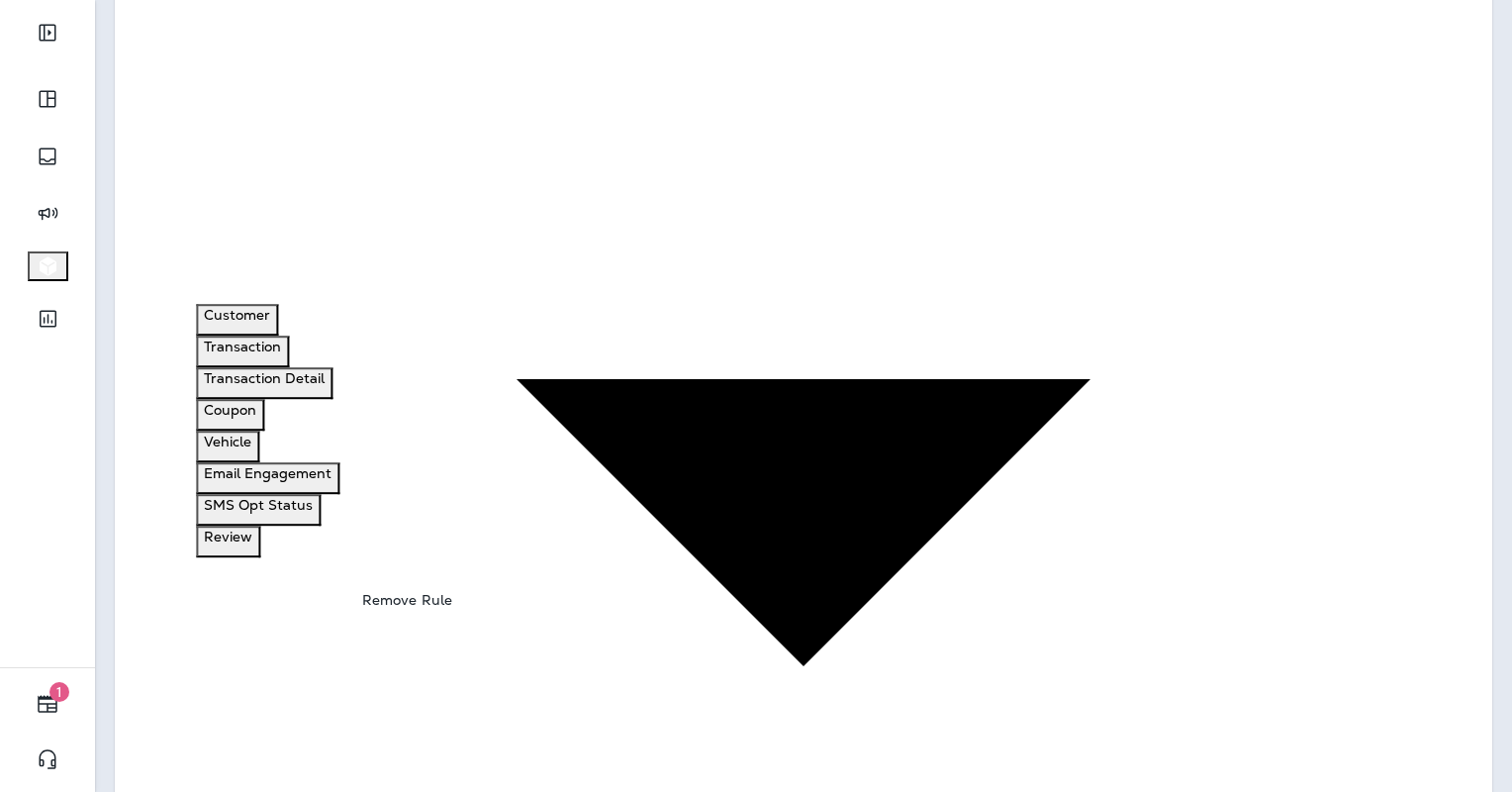 click 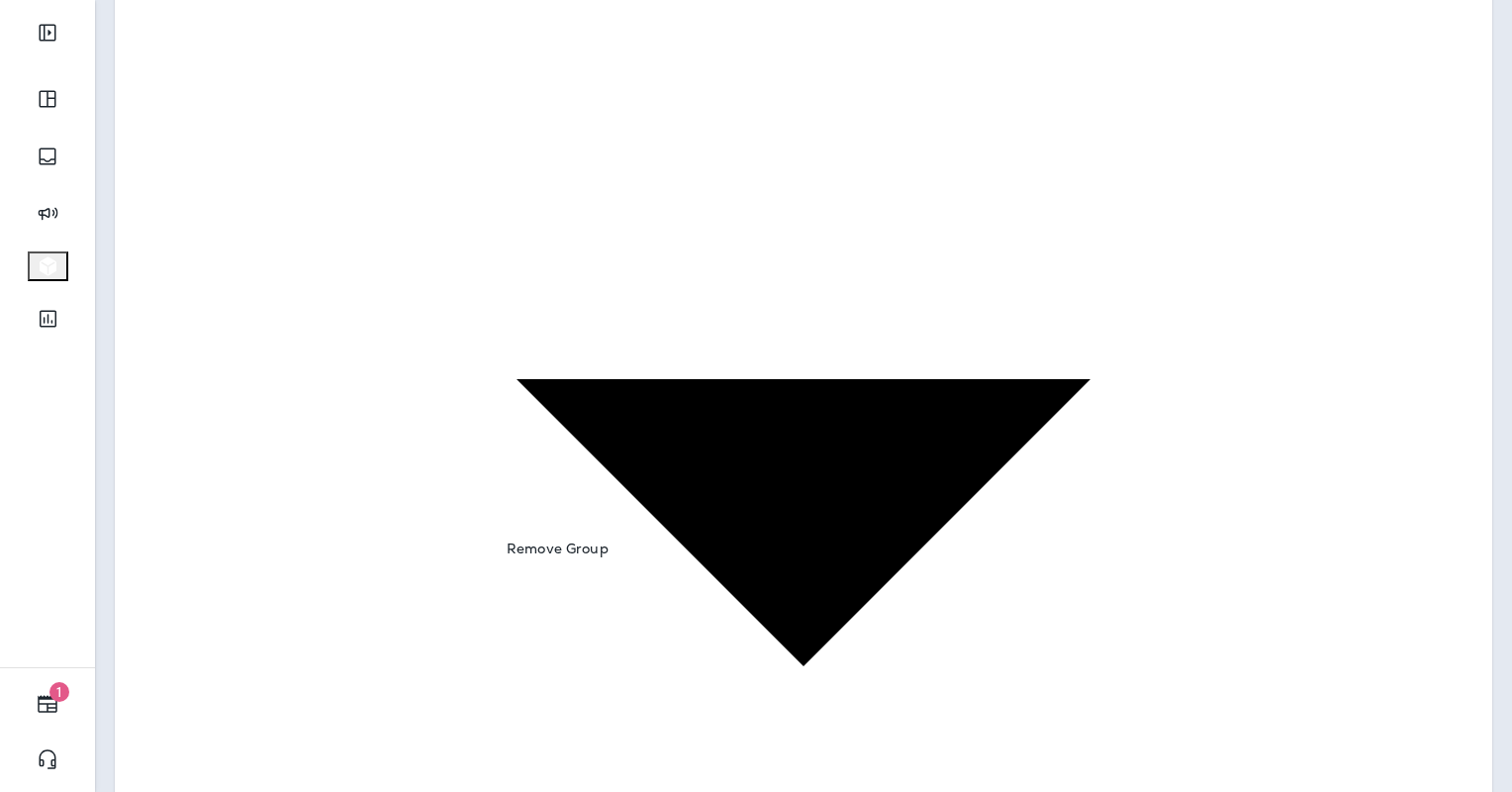 click 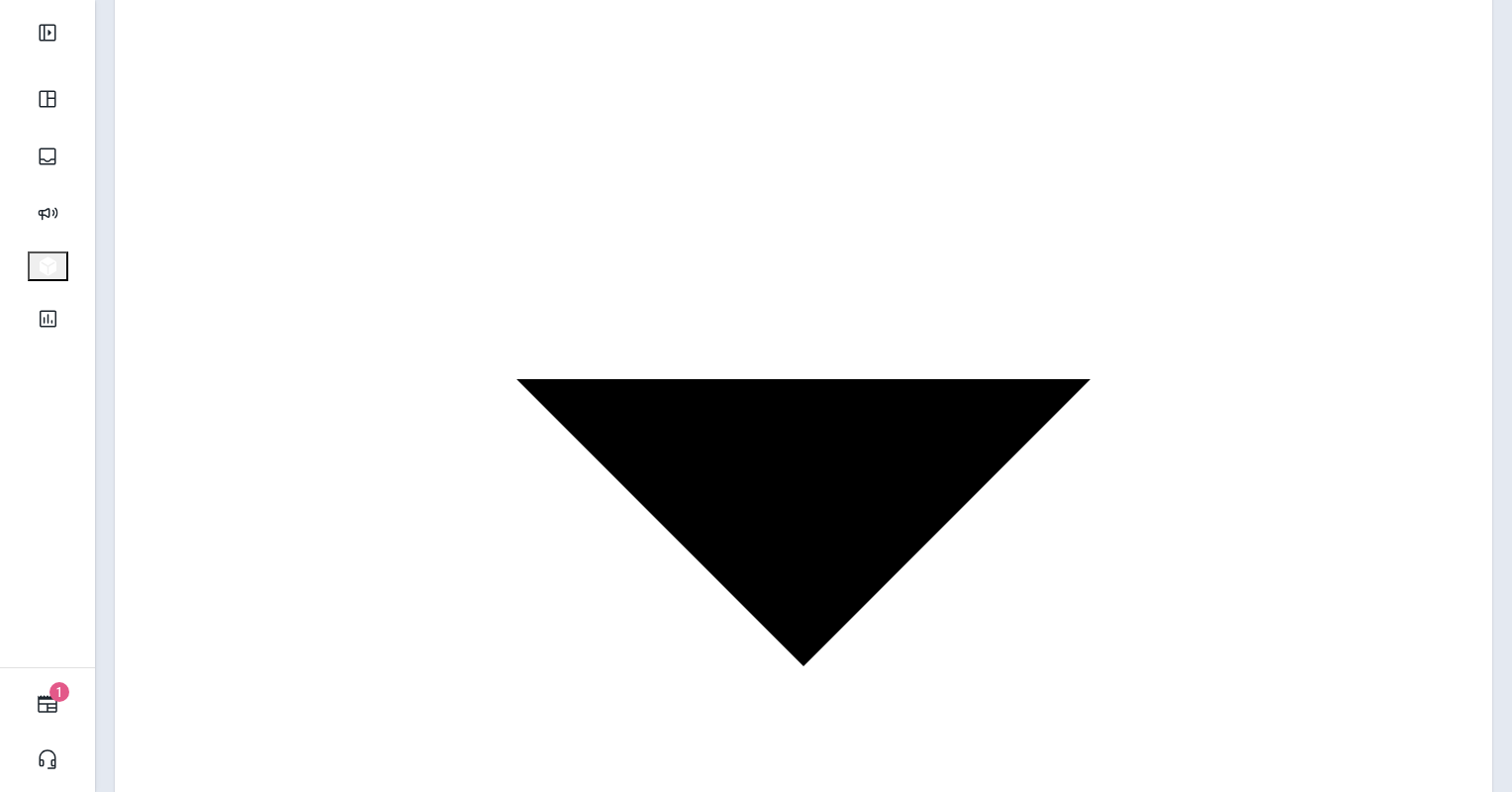 click 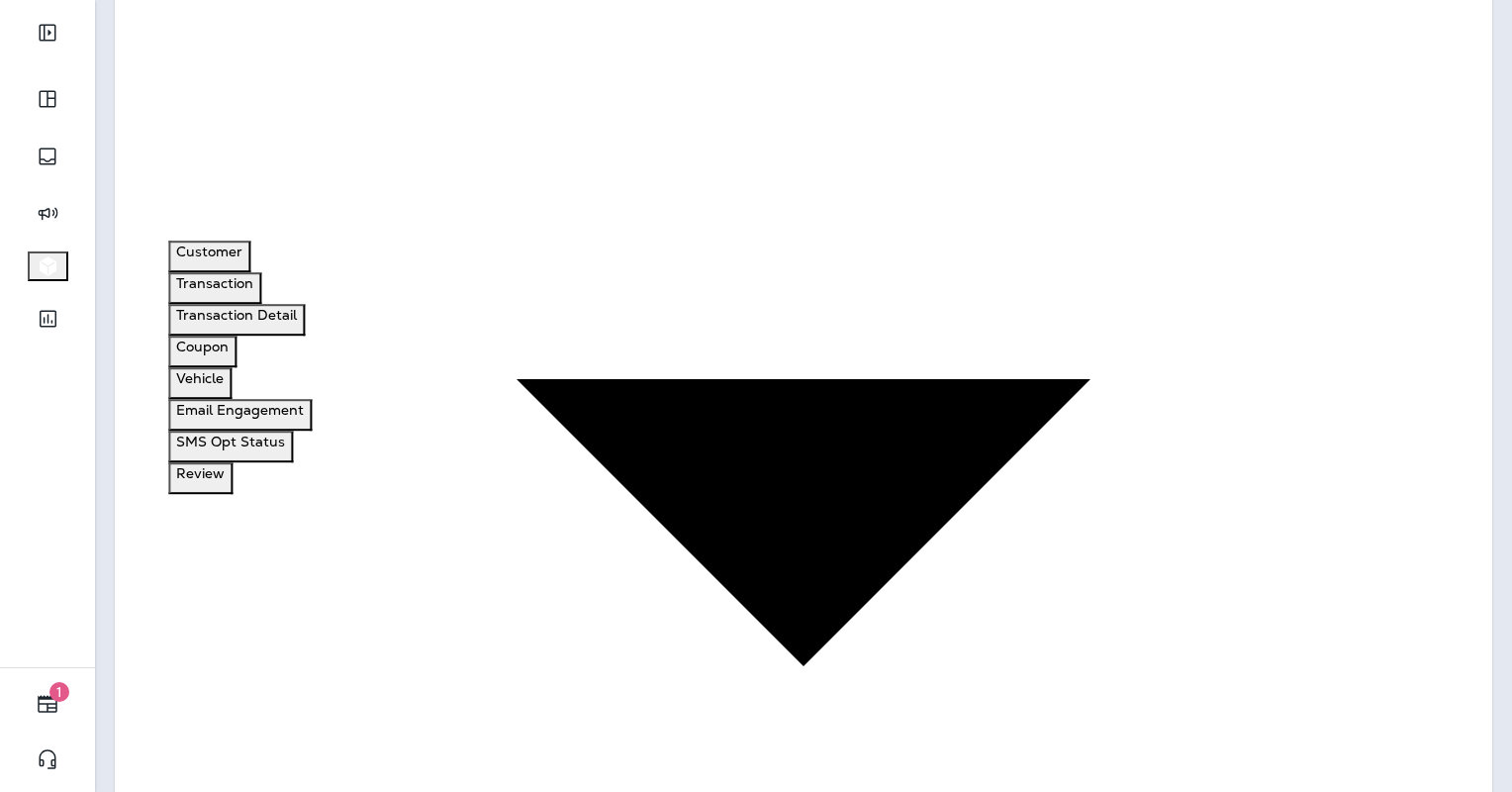 click on "Customer" at bounding box center (209, 251) 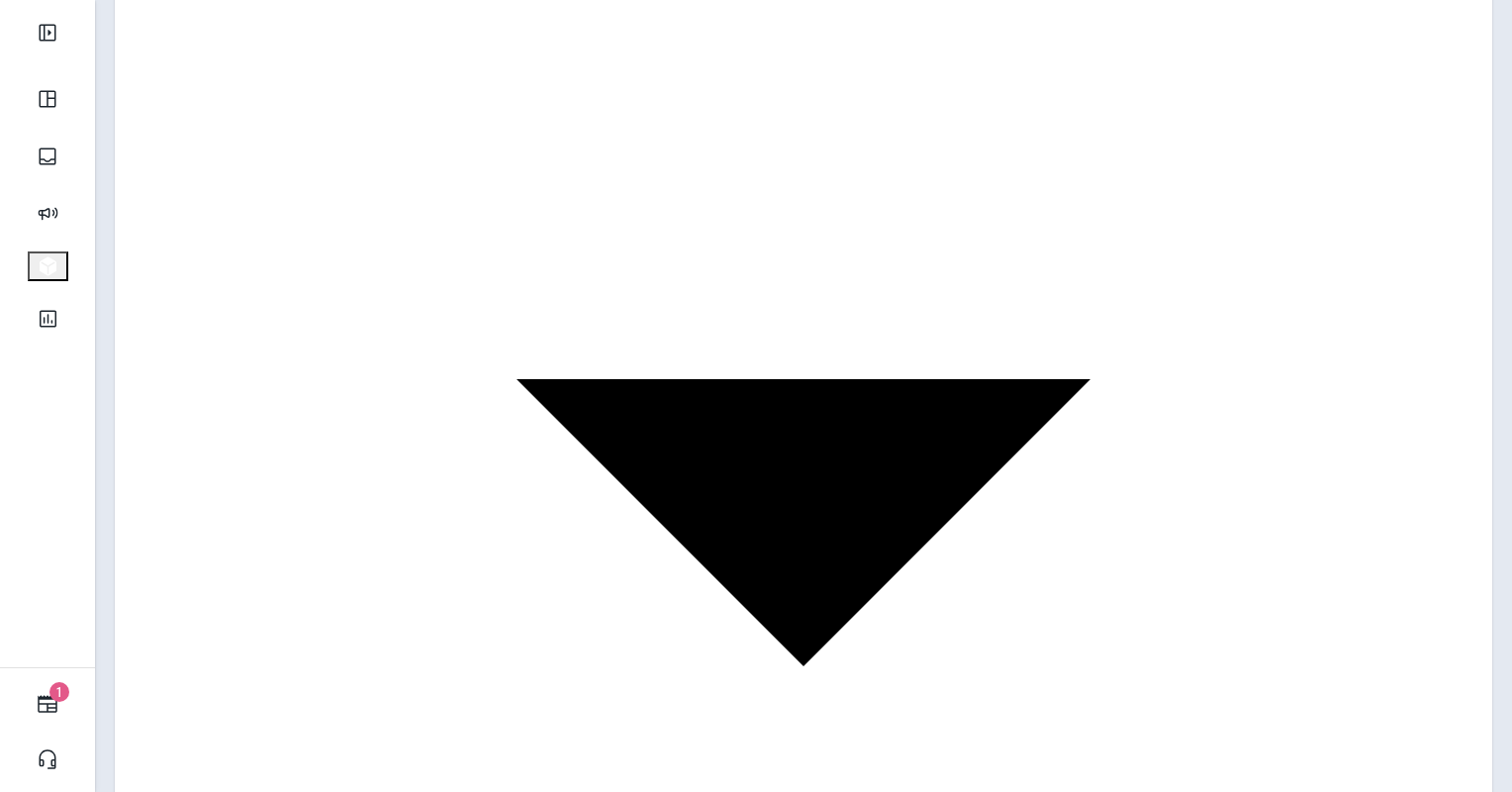 click on "Choose field" at bounding box center (186, 3992) 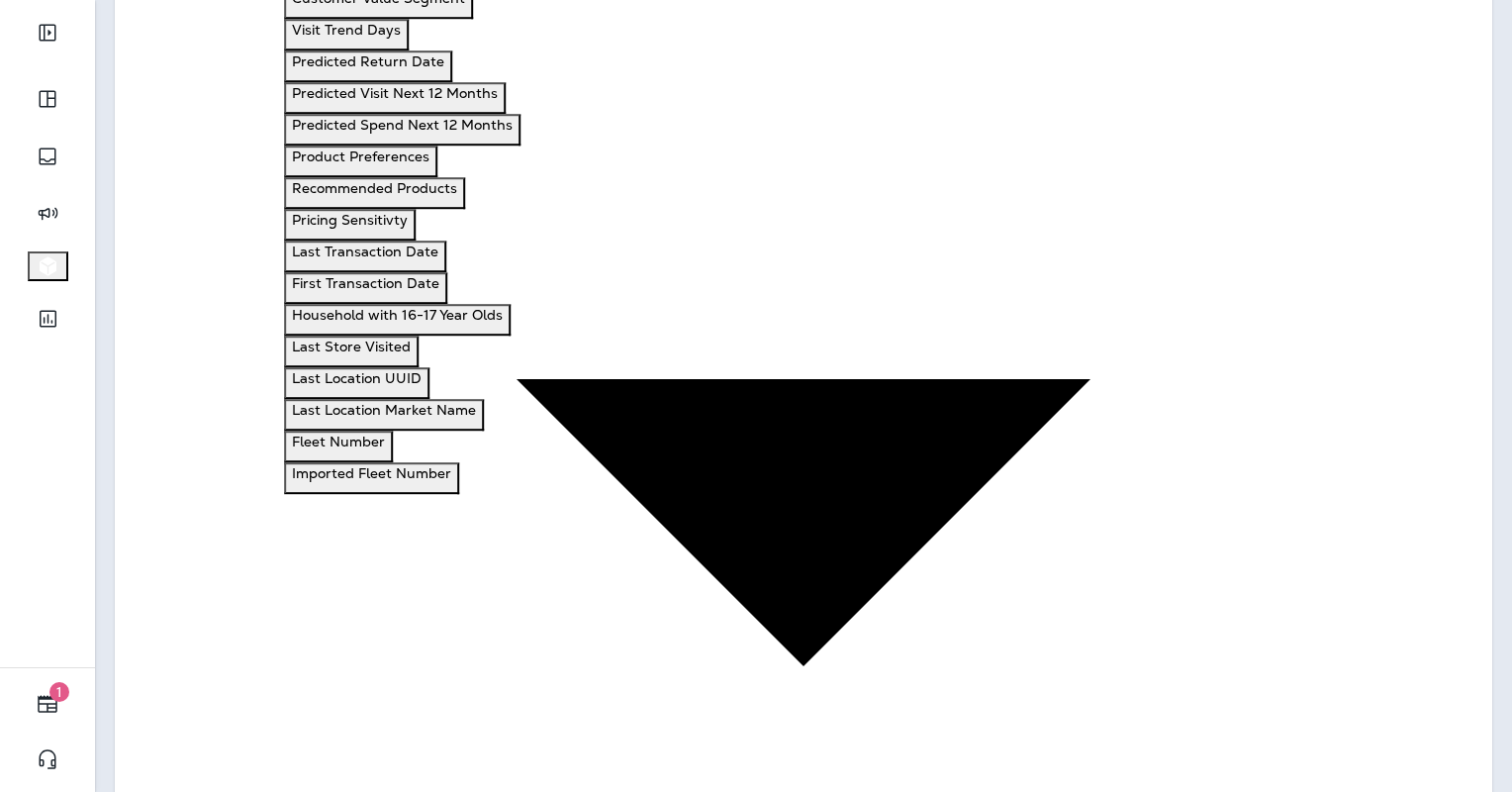 scroll, scrollTop: 982, scrollLeft: 0, axis: vertical 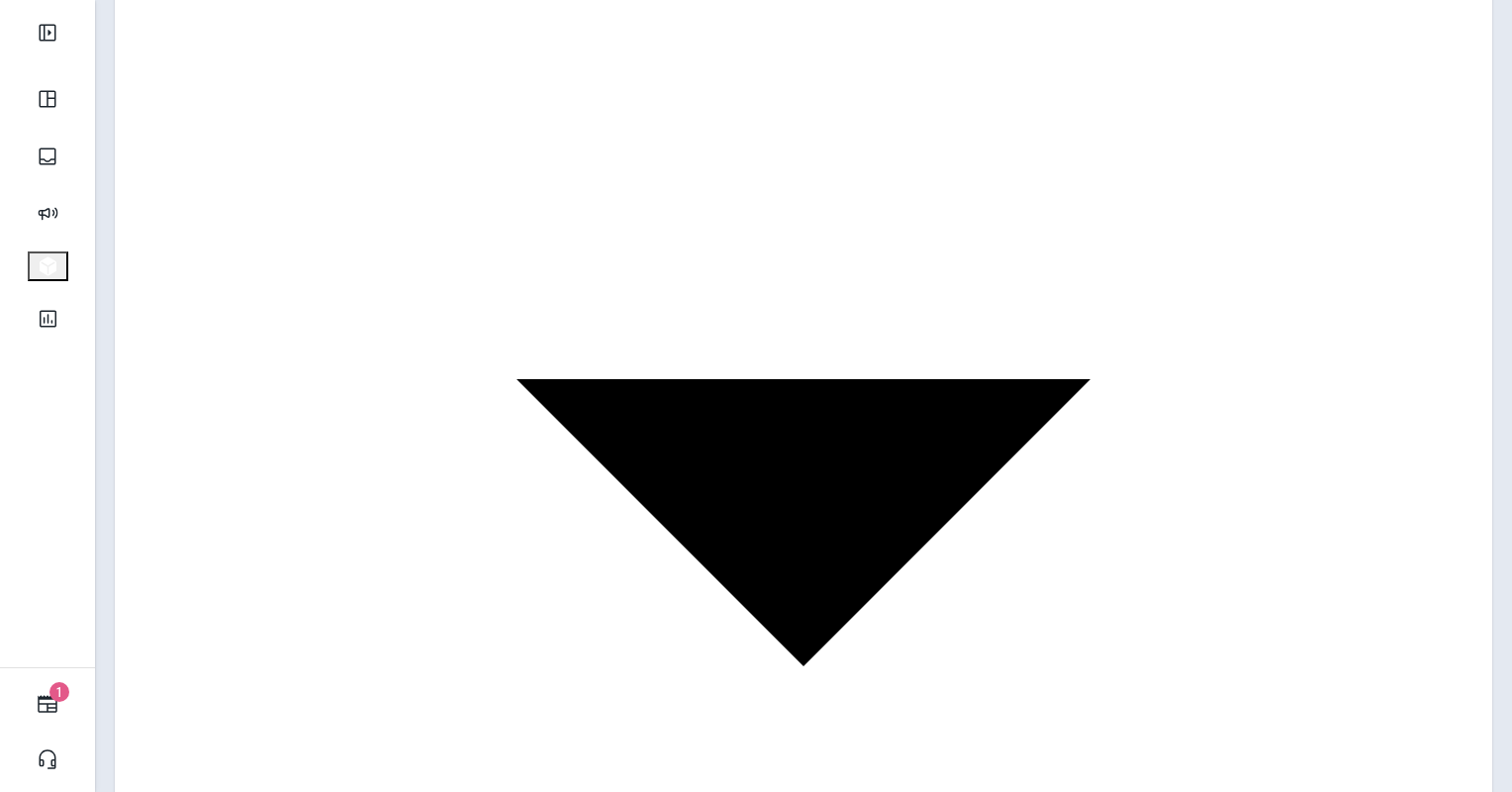 click on "Choose operator" at bounding box center (205, 4037) 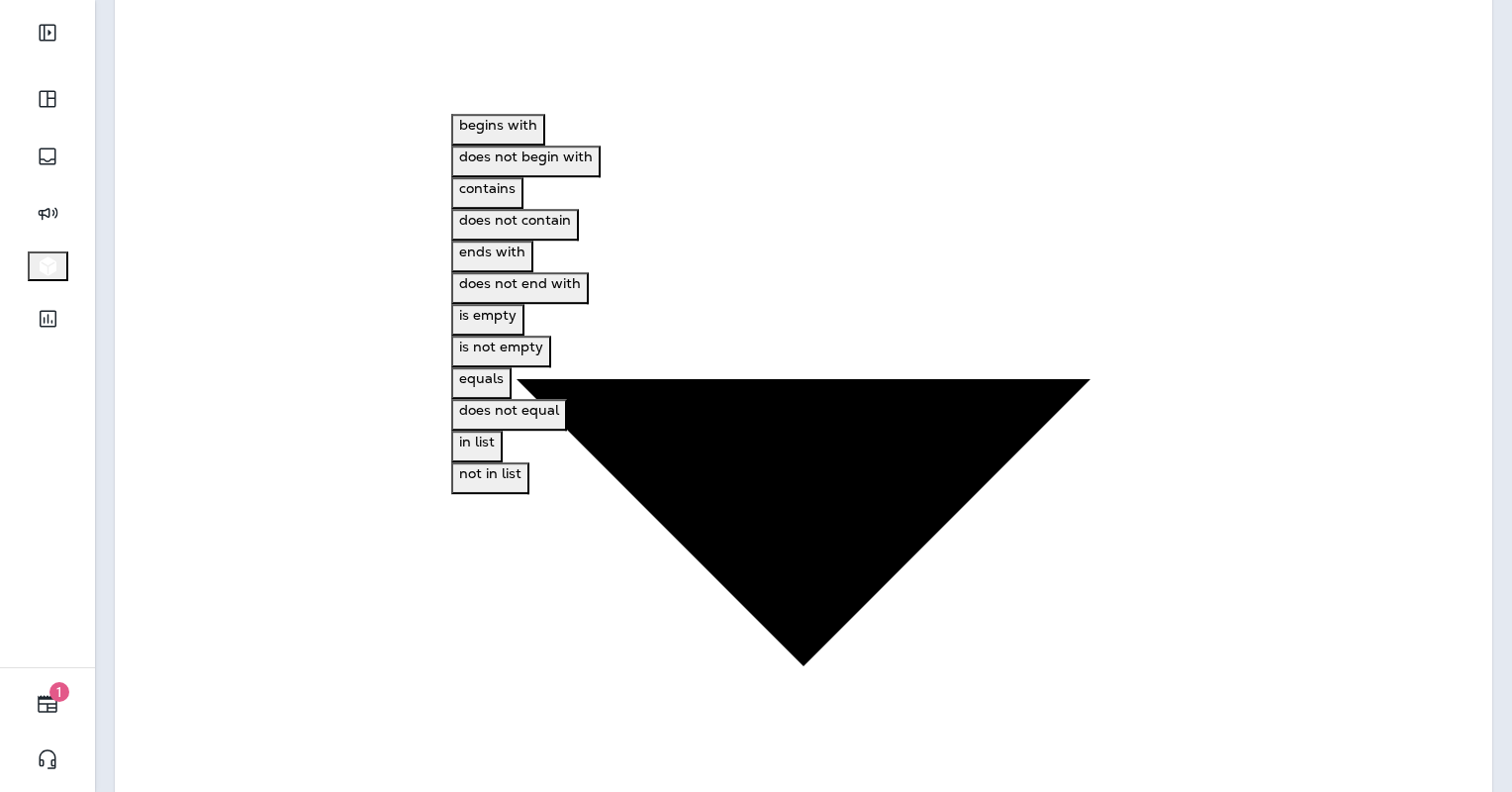 click on "Choose operator" at bounding box center (205, 4052) 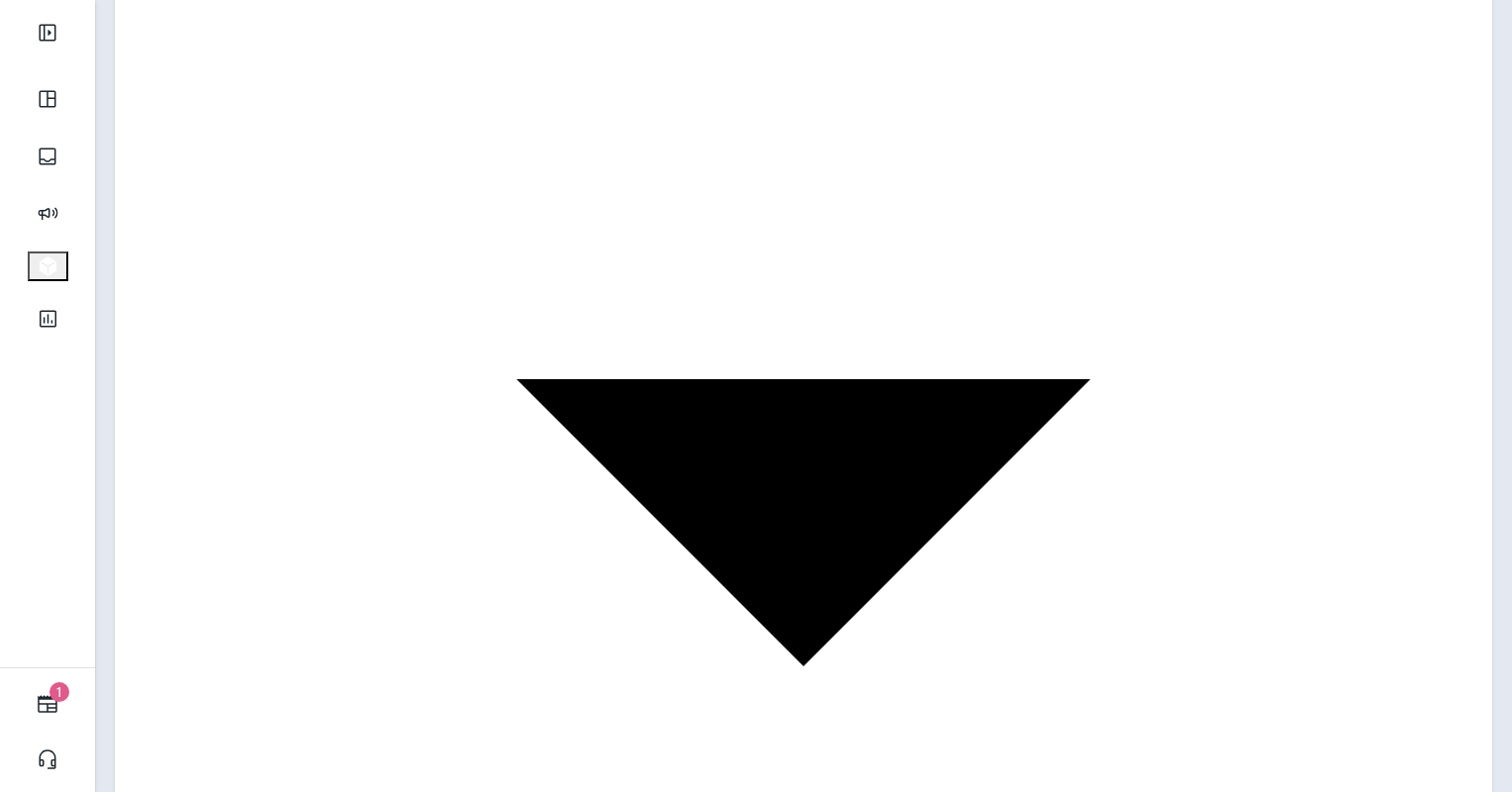 click 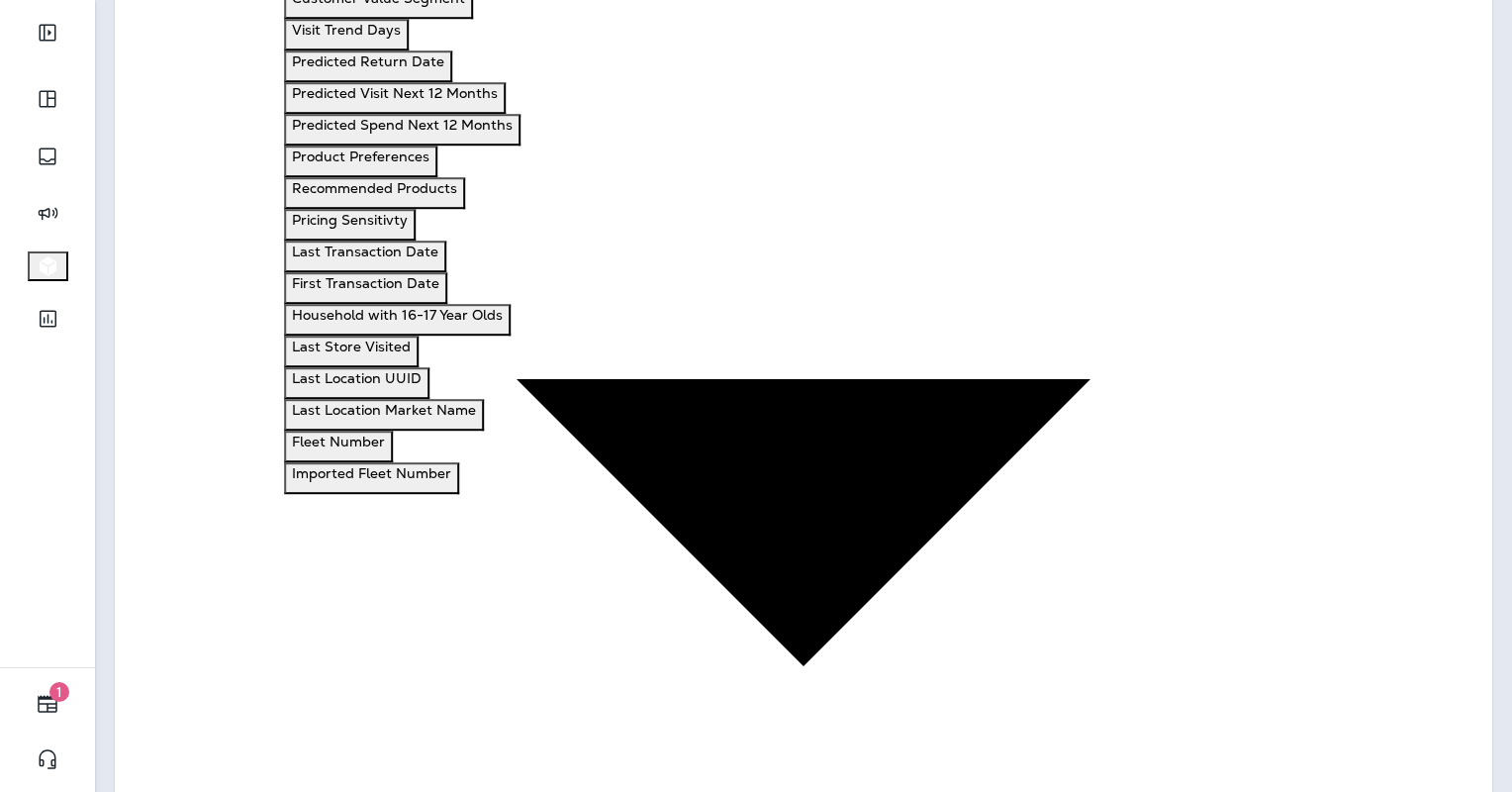 scroll, scrollTop: 982, scrollLeft: 0, axis: vertical 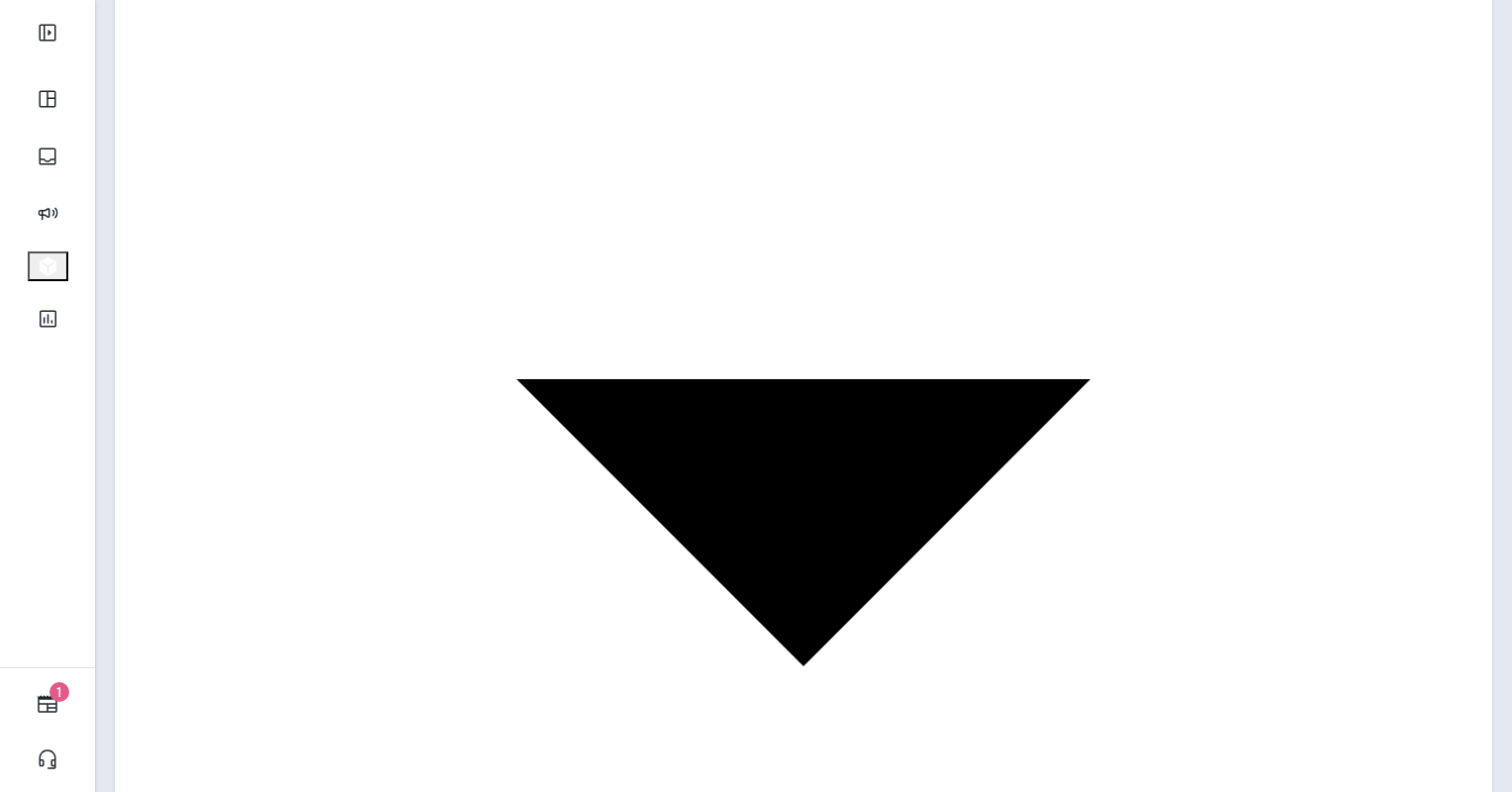 click on "Choose operator" at bounding box center (238, 4037) 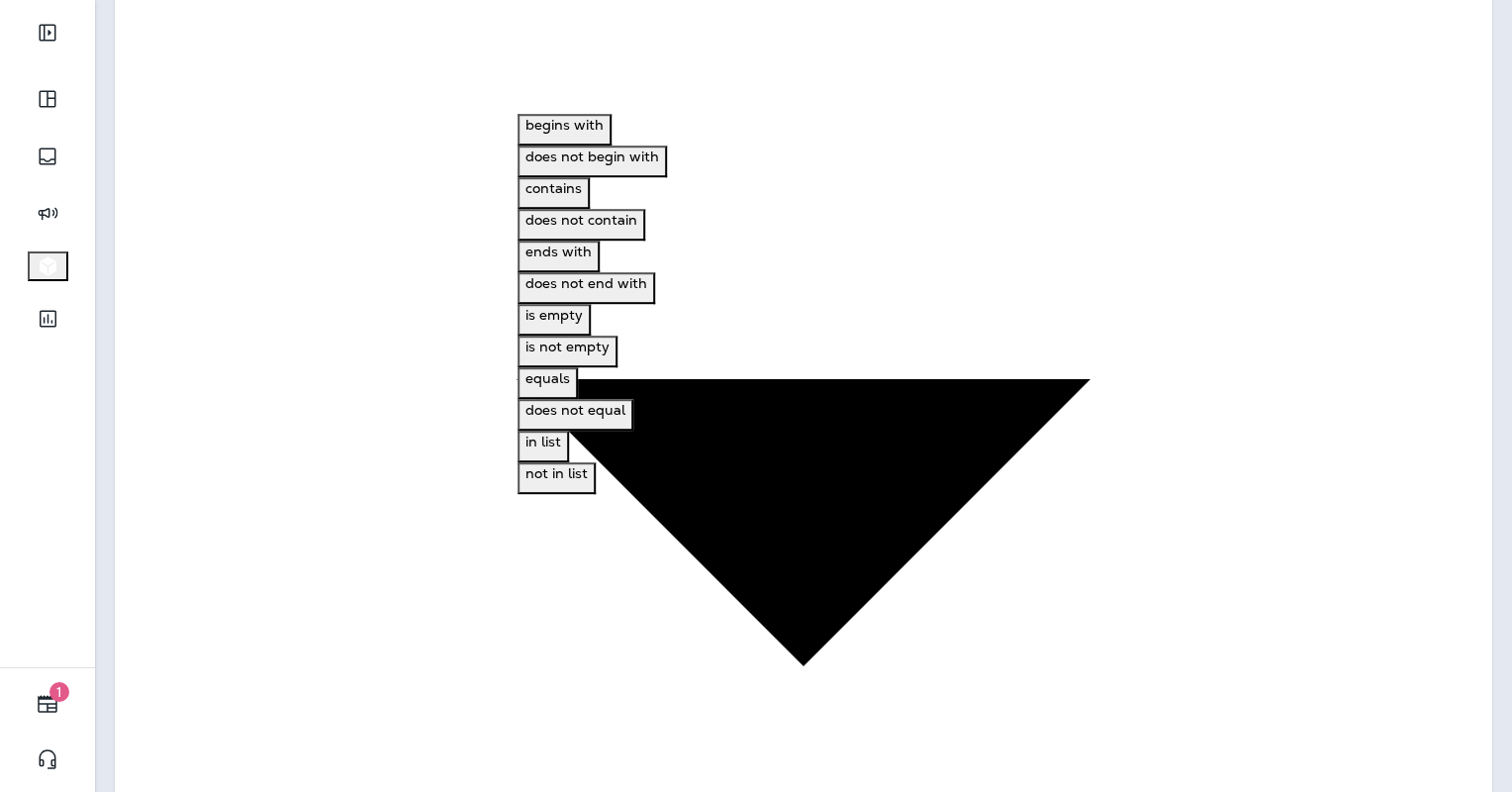 click on "equals" at bounding box center [547, 383] 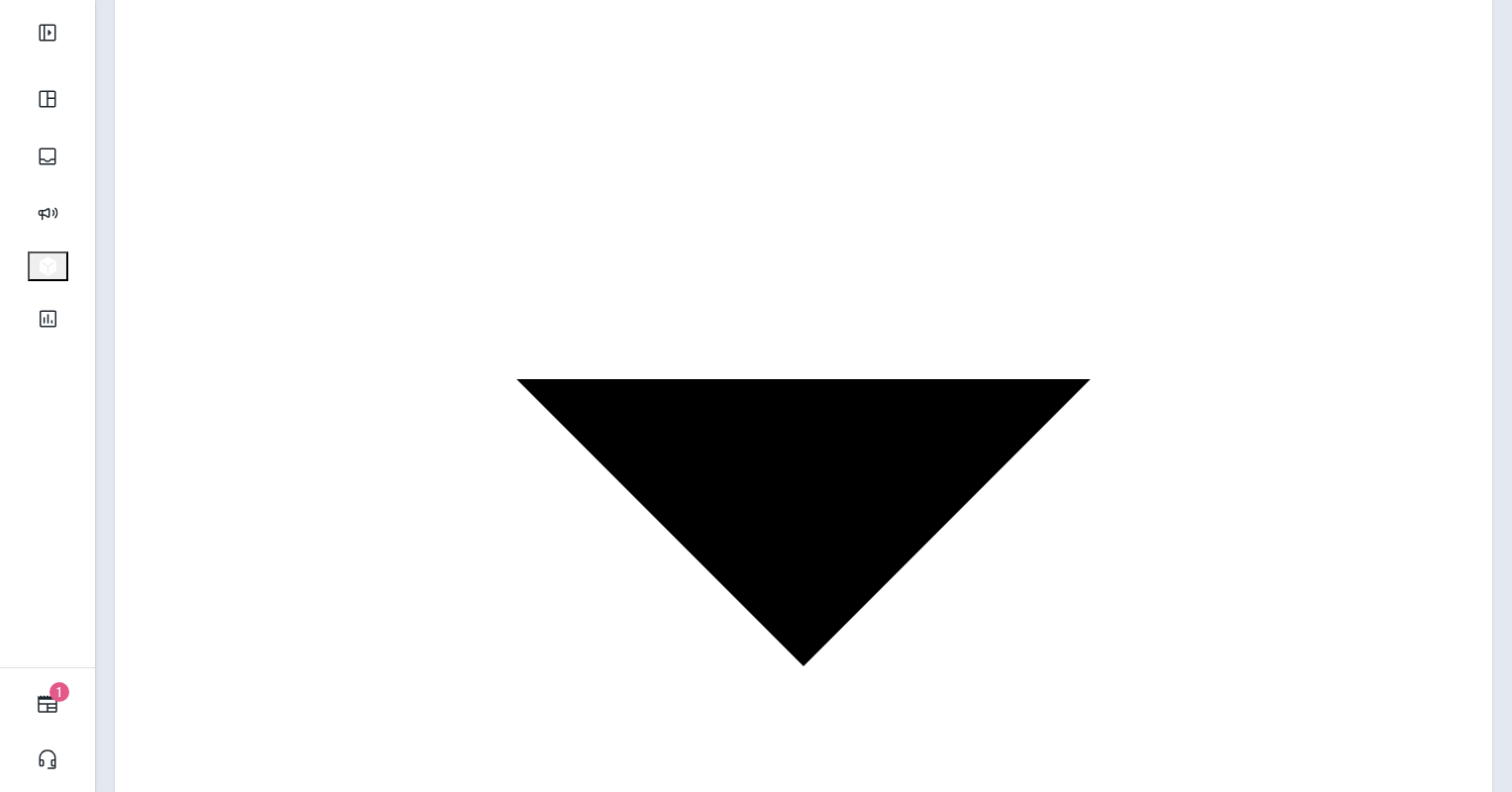 click on "Choose query type" at bounding box center (238, 4083) 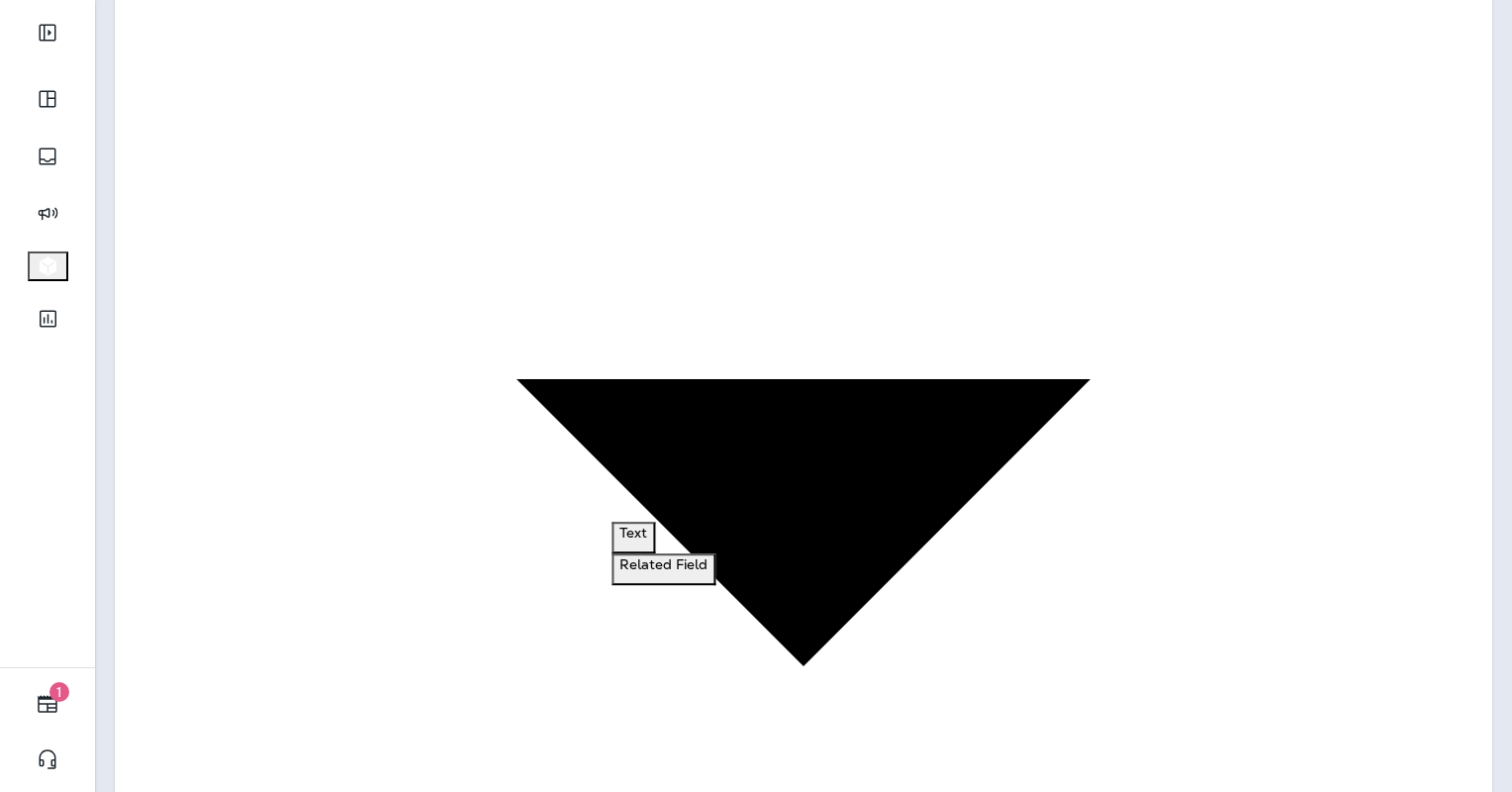 click on "Text" at bounding box center (633, 538) 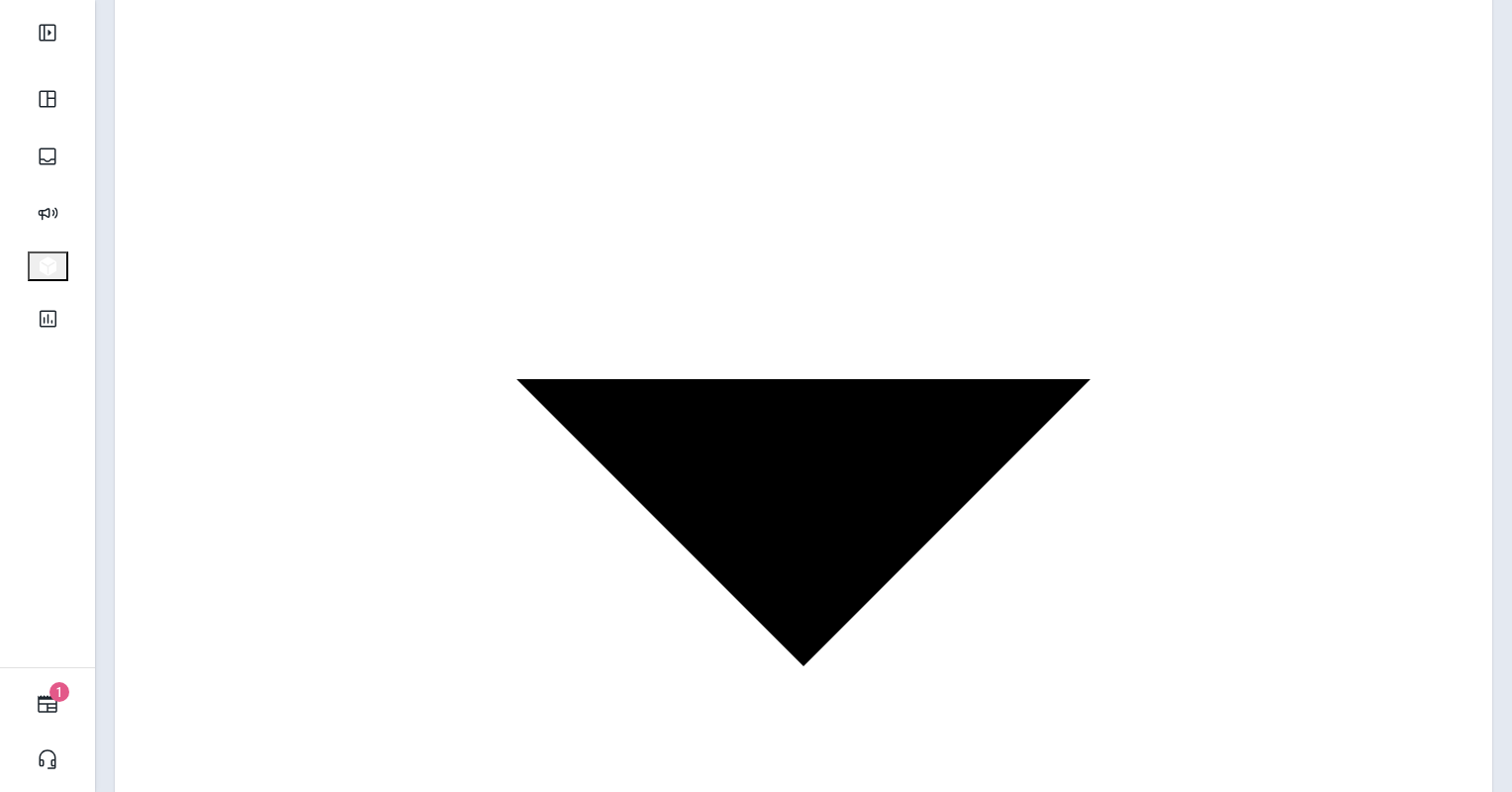 click at bounding box center (243, 4152) 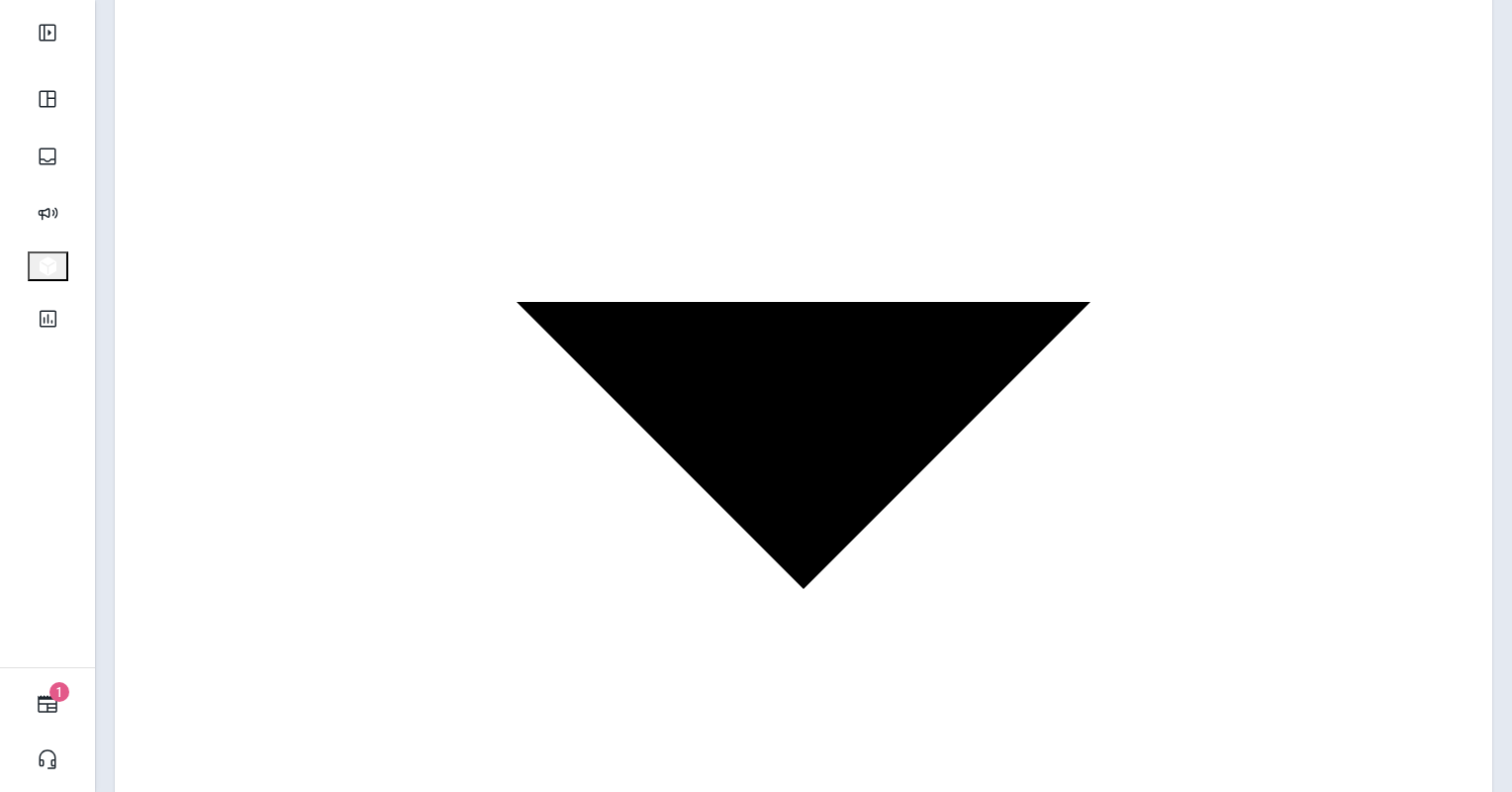 scroll, scrollTop: 541, scrollLeft: 0, axis: vertical 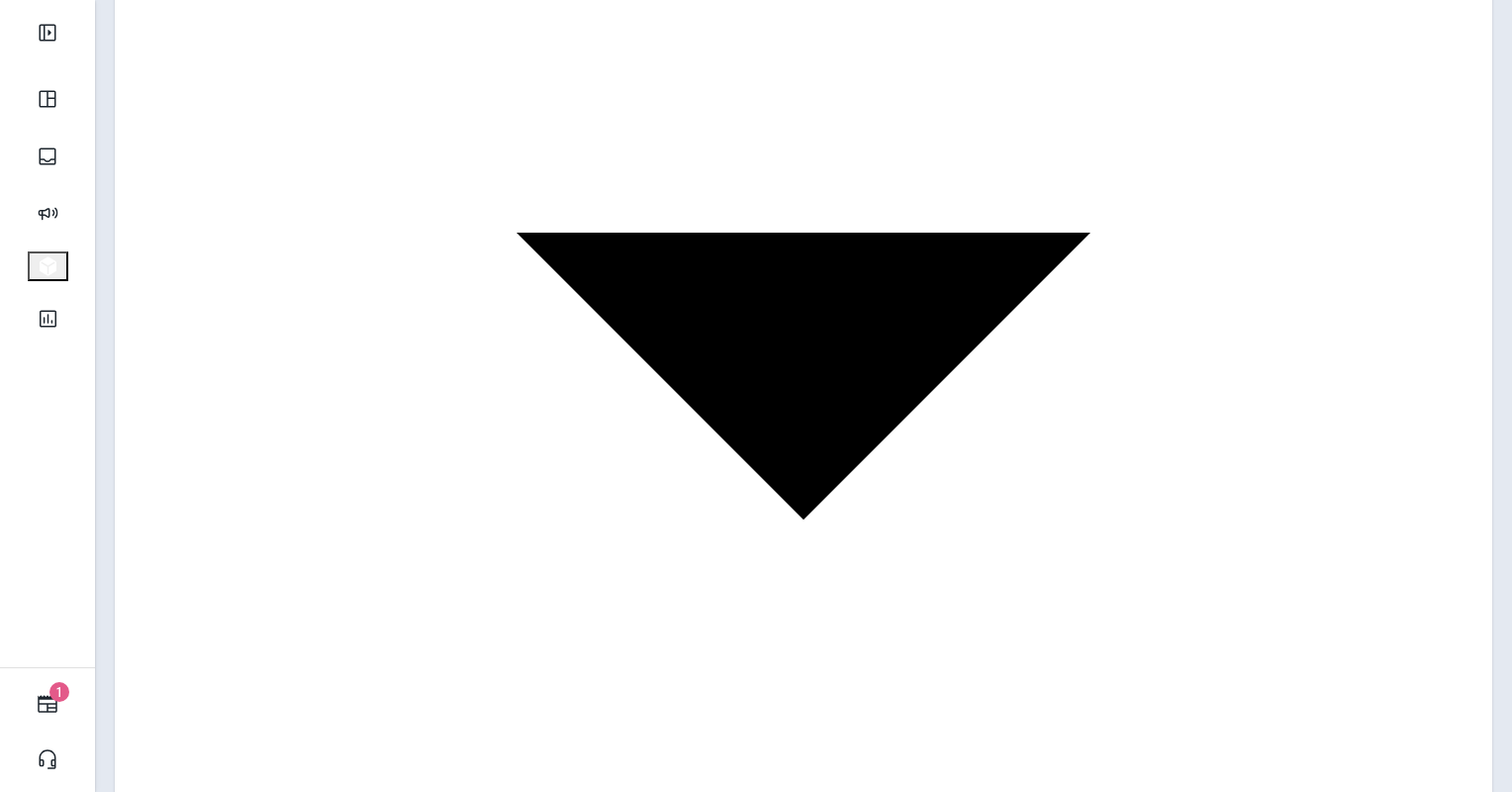 click on "Test" at bounding box center (137, 4351) 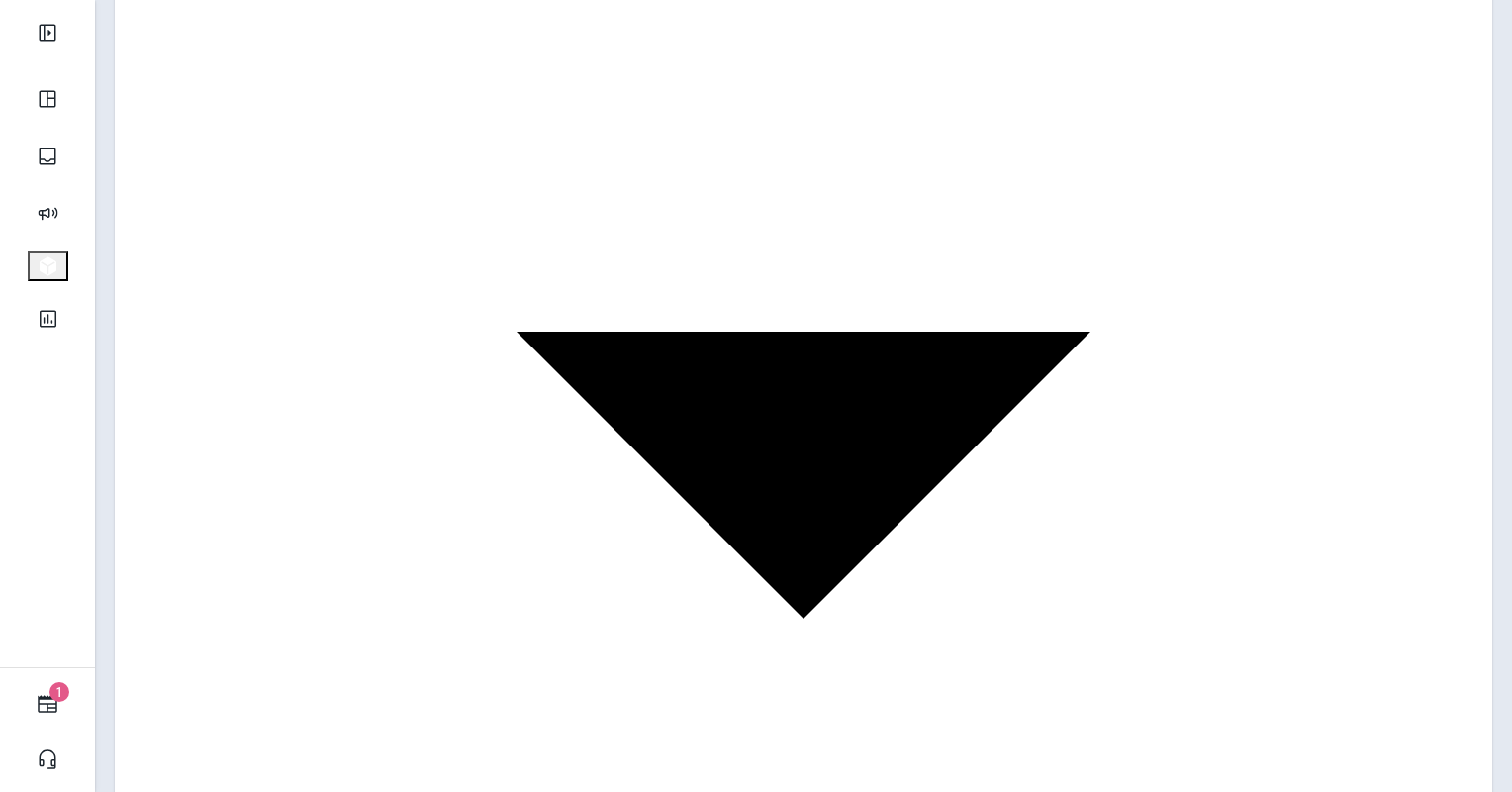 scroll, scrollTop: 0, scrollLeft: 0, axis: both 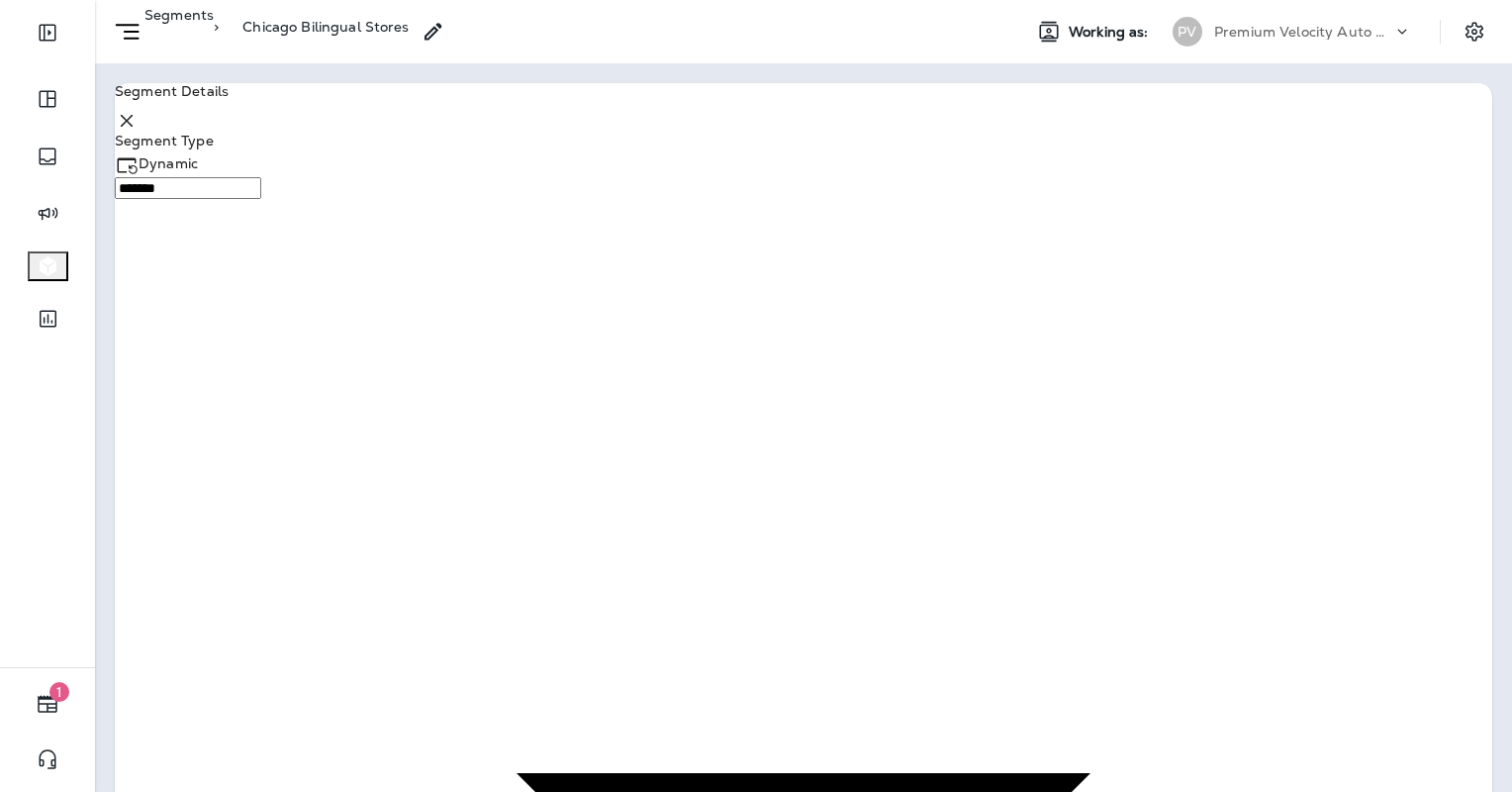 drag, startPoint x: 709, startPoint y: 350, endPoint x: 14, endPoint y: 370, distance: 695.28771 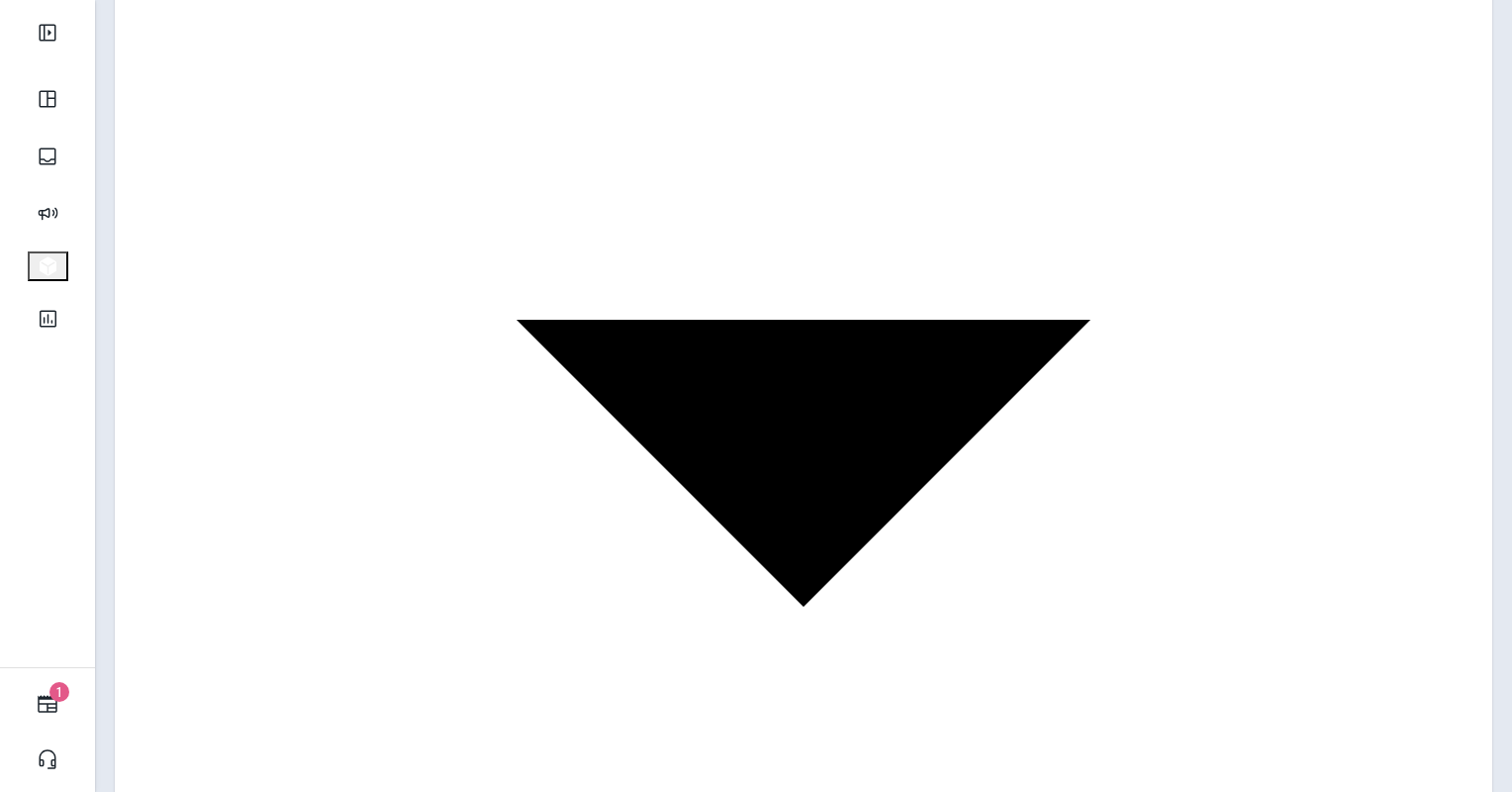 scroll, scrollTop: 541, scrollLeft: 0, axis: vertical 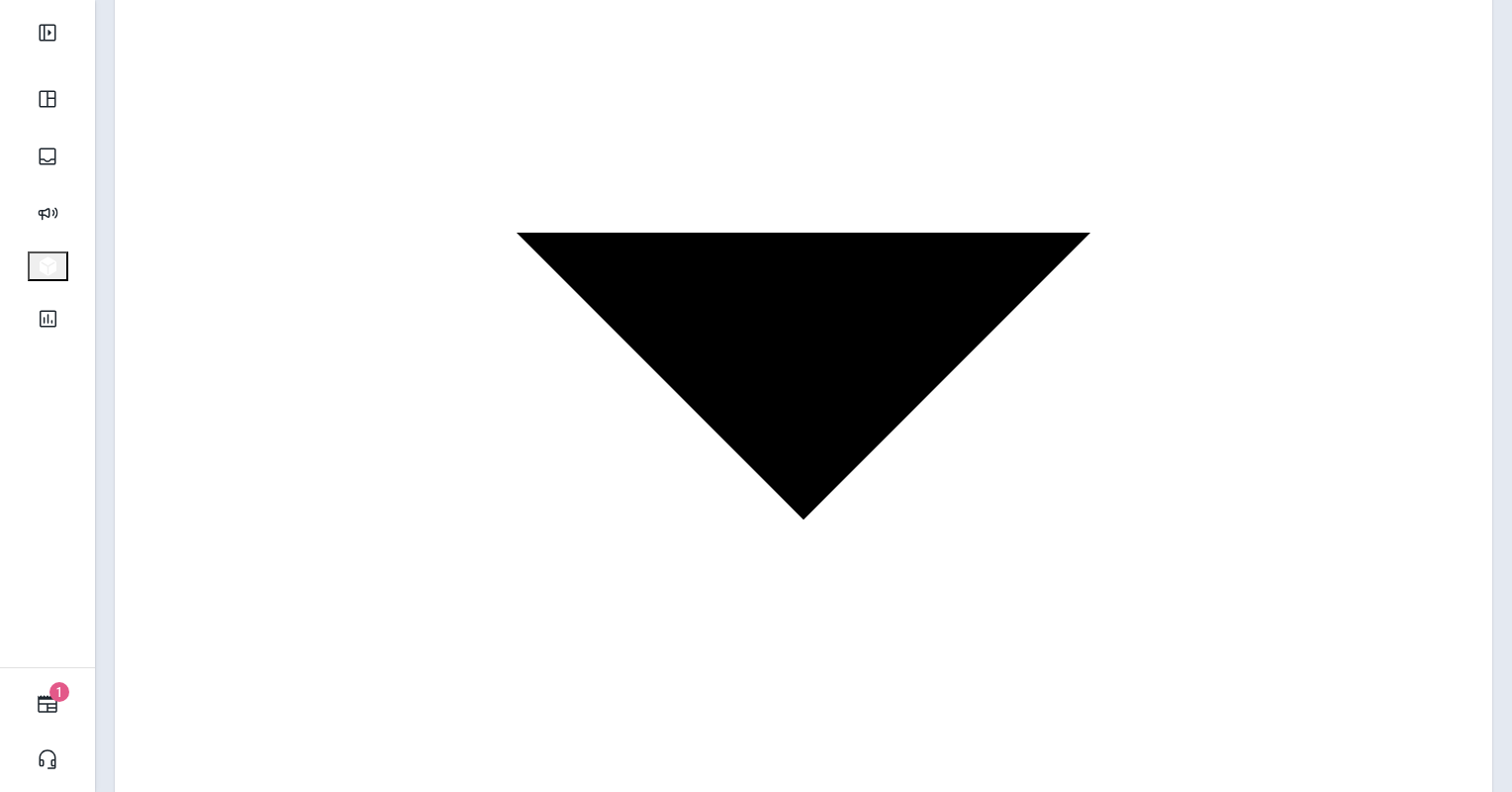 type 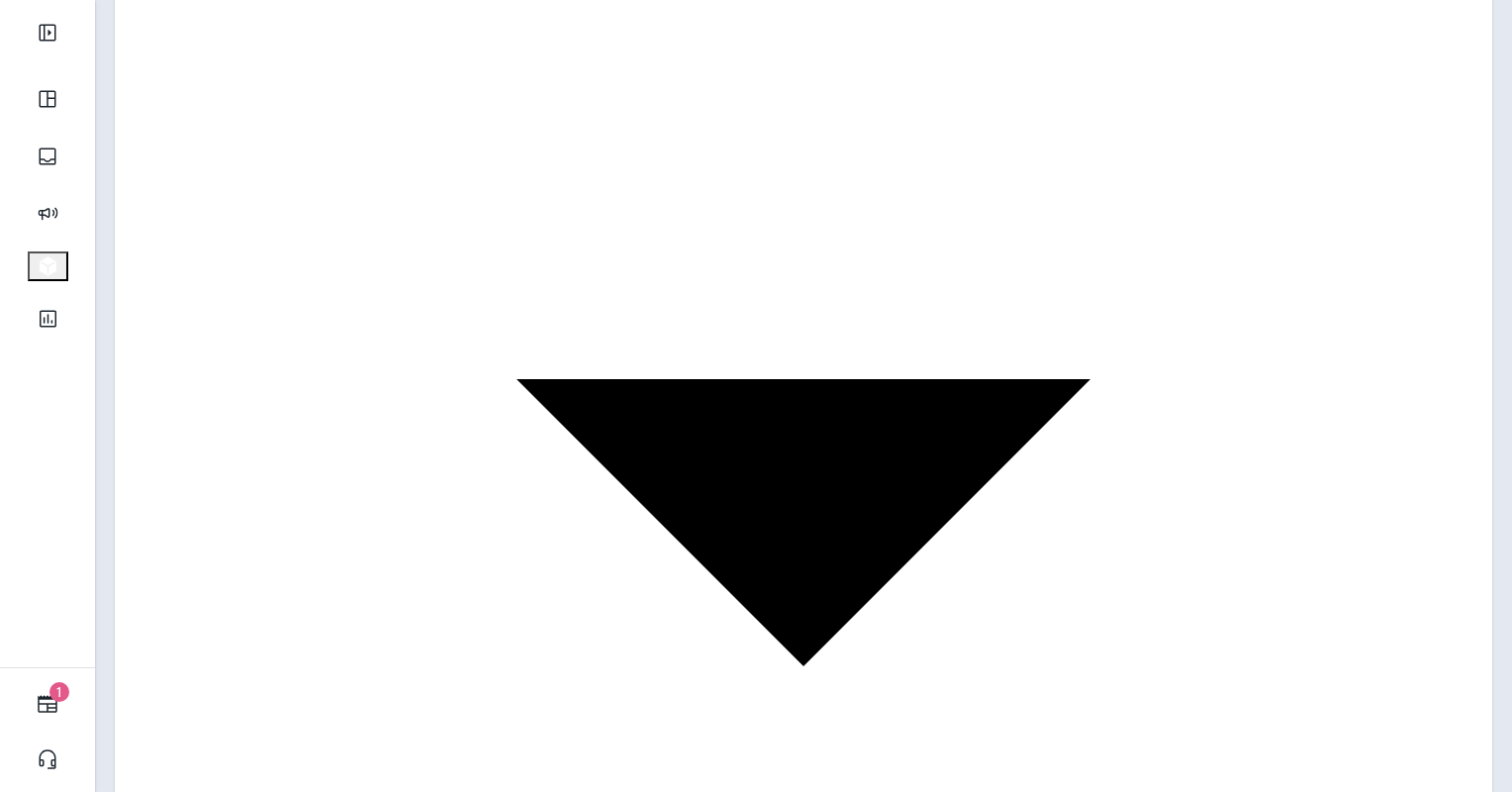 scroll, scrollTop: 541, scrollLeft: 0, axis: vertical 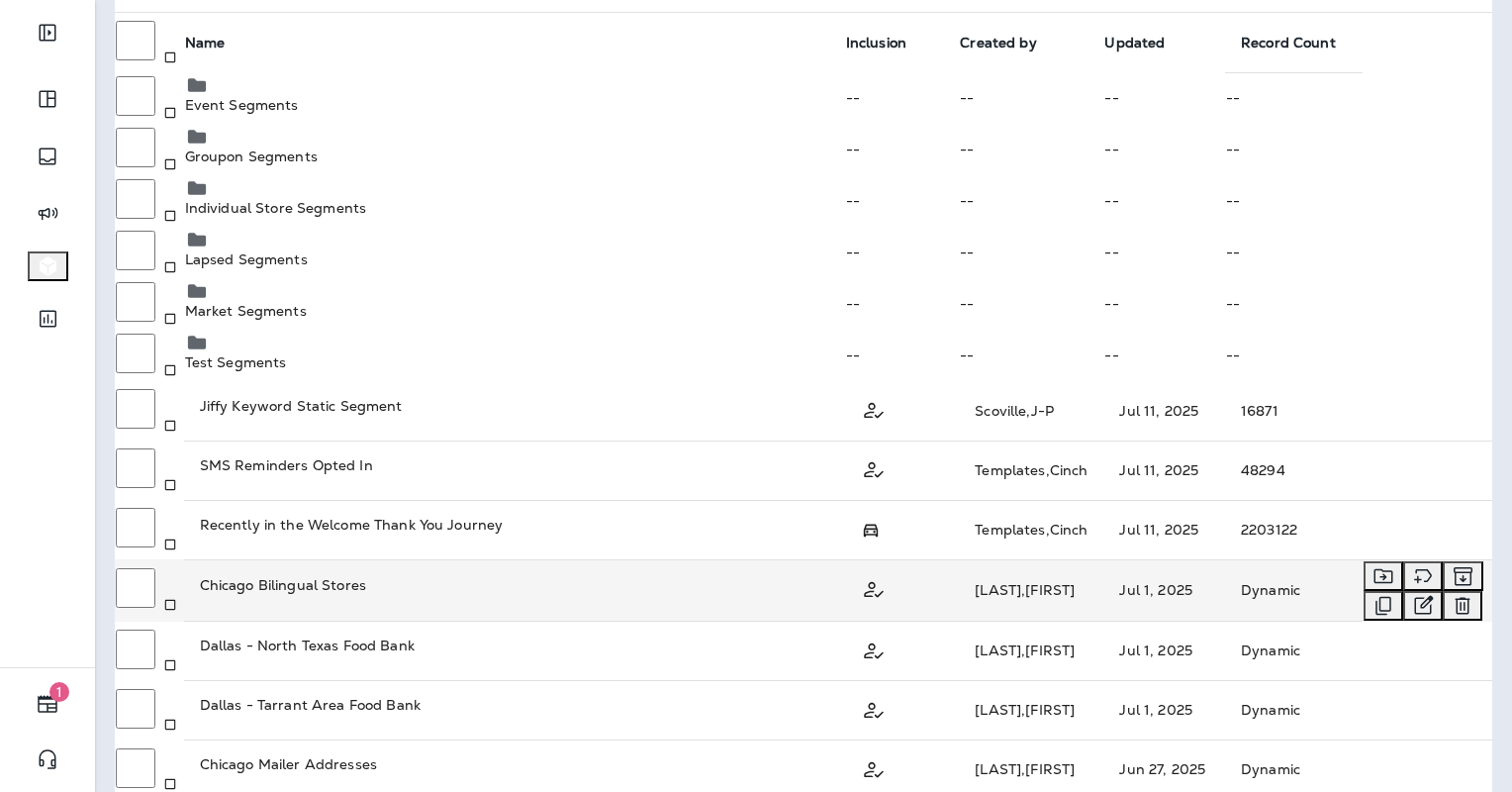 click on "Chicago Bilingual Stores" at bounding box center (515, 590) 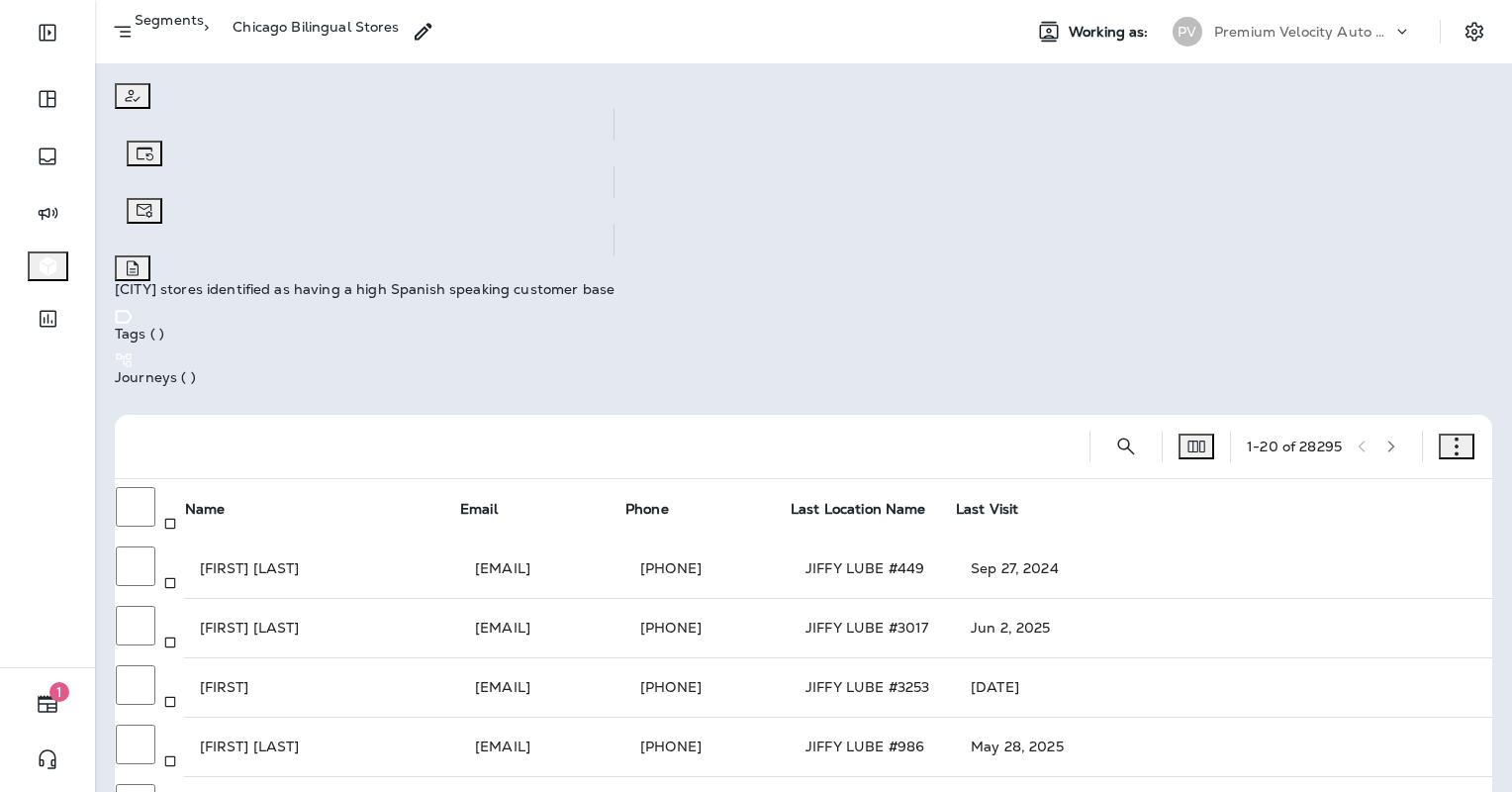 click 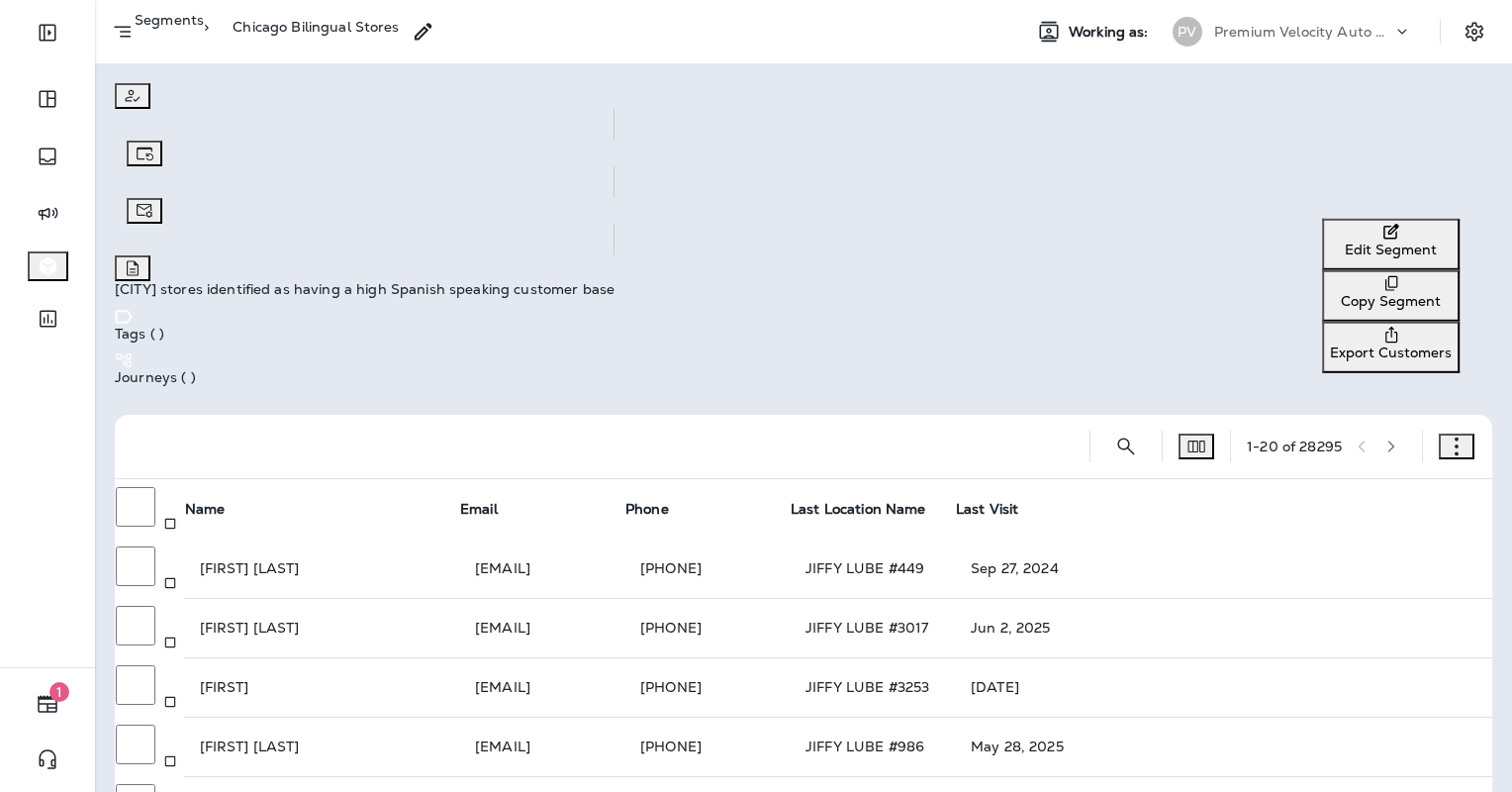 click on "Edit Segment" at bounding box center (1390, 249) 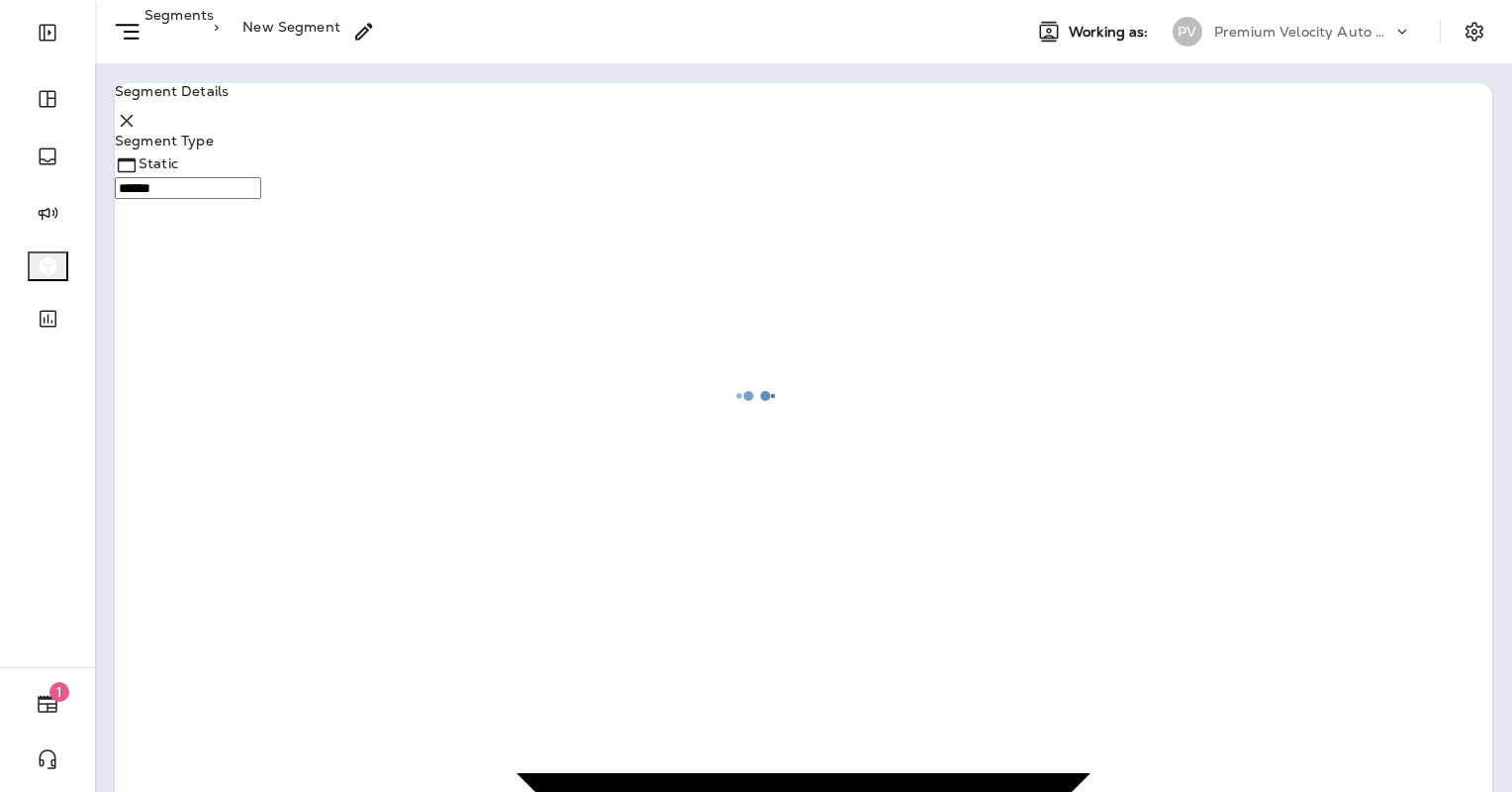 type on "*******" 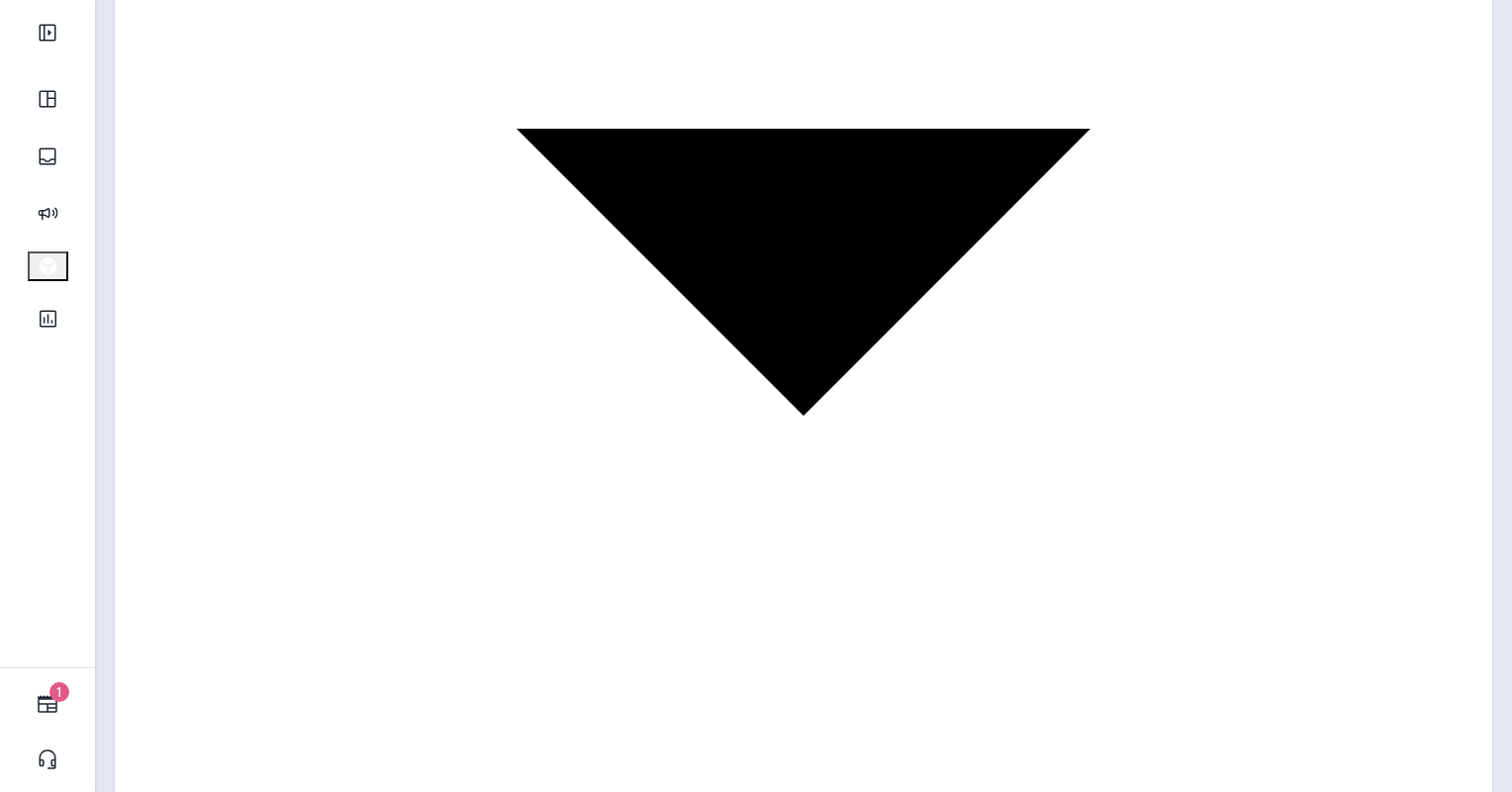 scroll, scrollTop: 693, scrollLeft: 0, axis: vertical 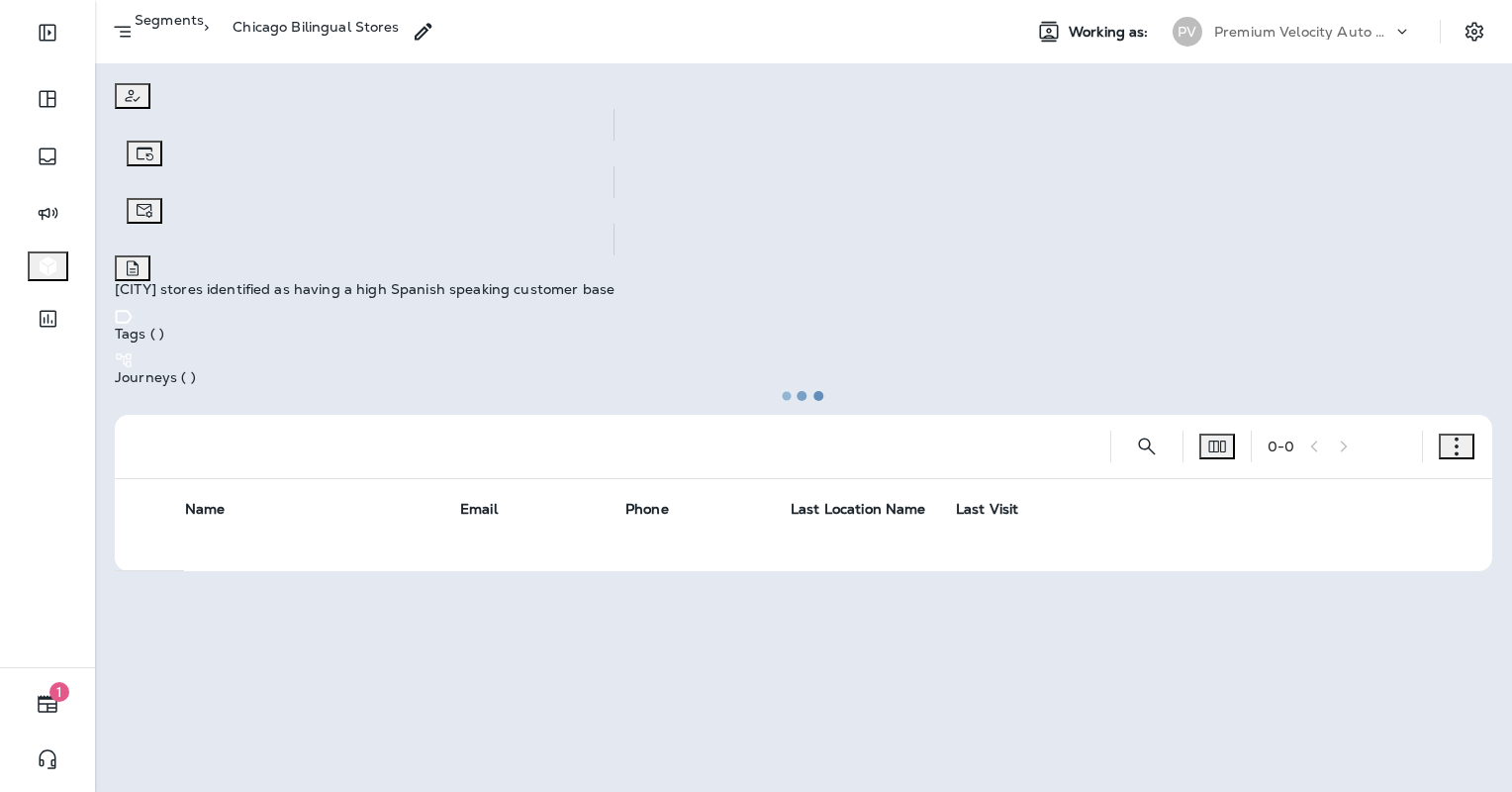 click at bounding box center (803, 396) 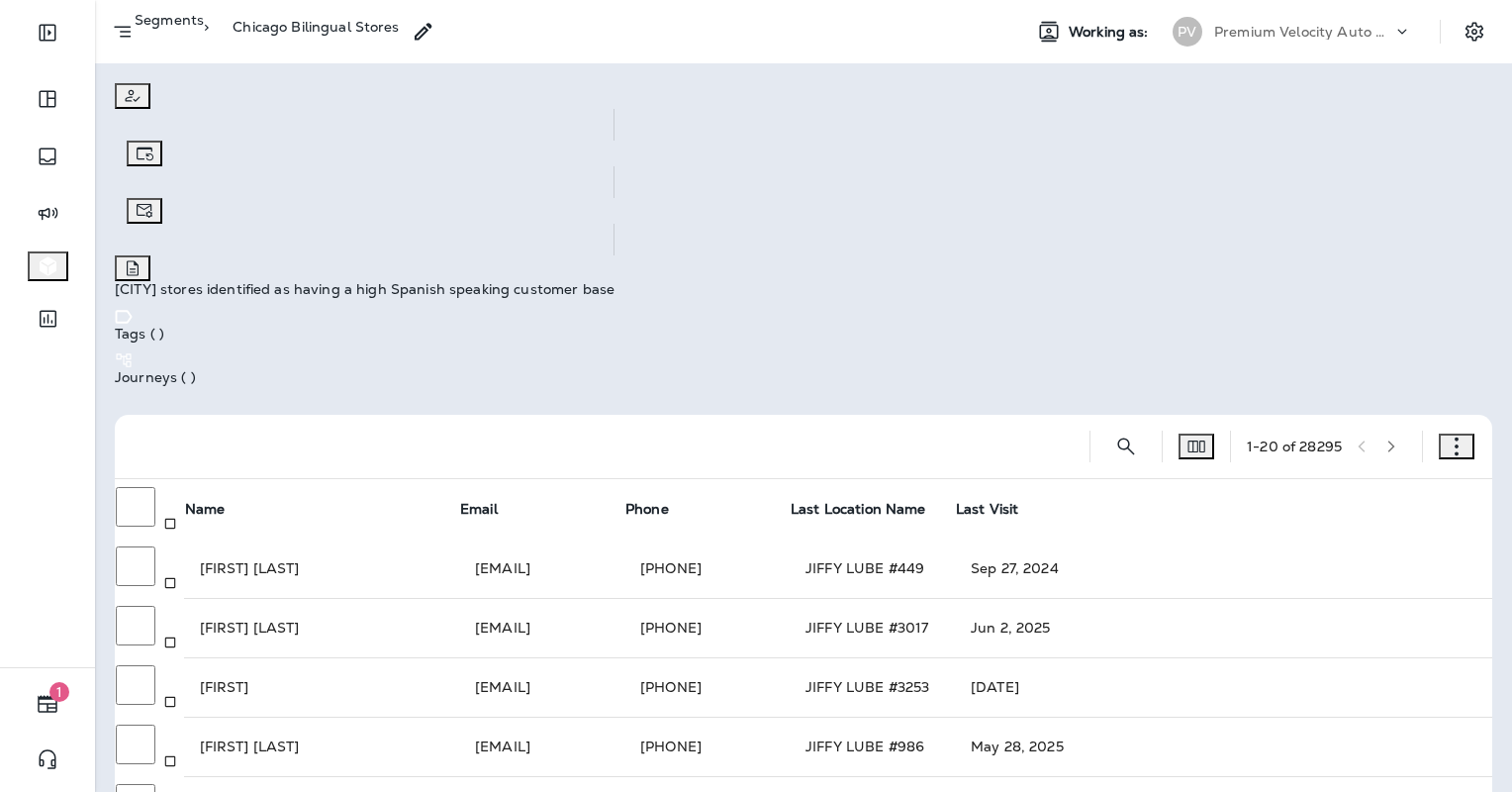 click on "Segments" at bounding box center [169, 27] 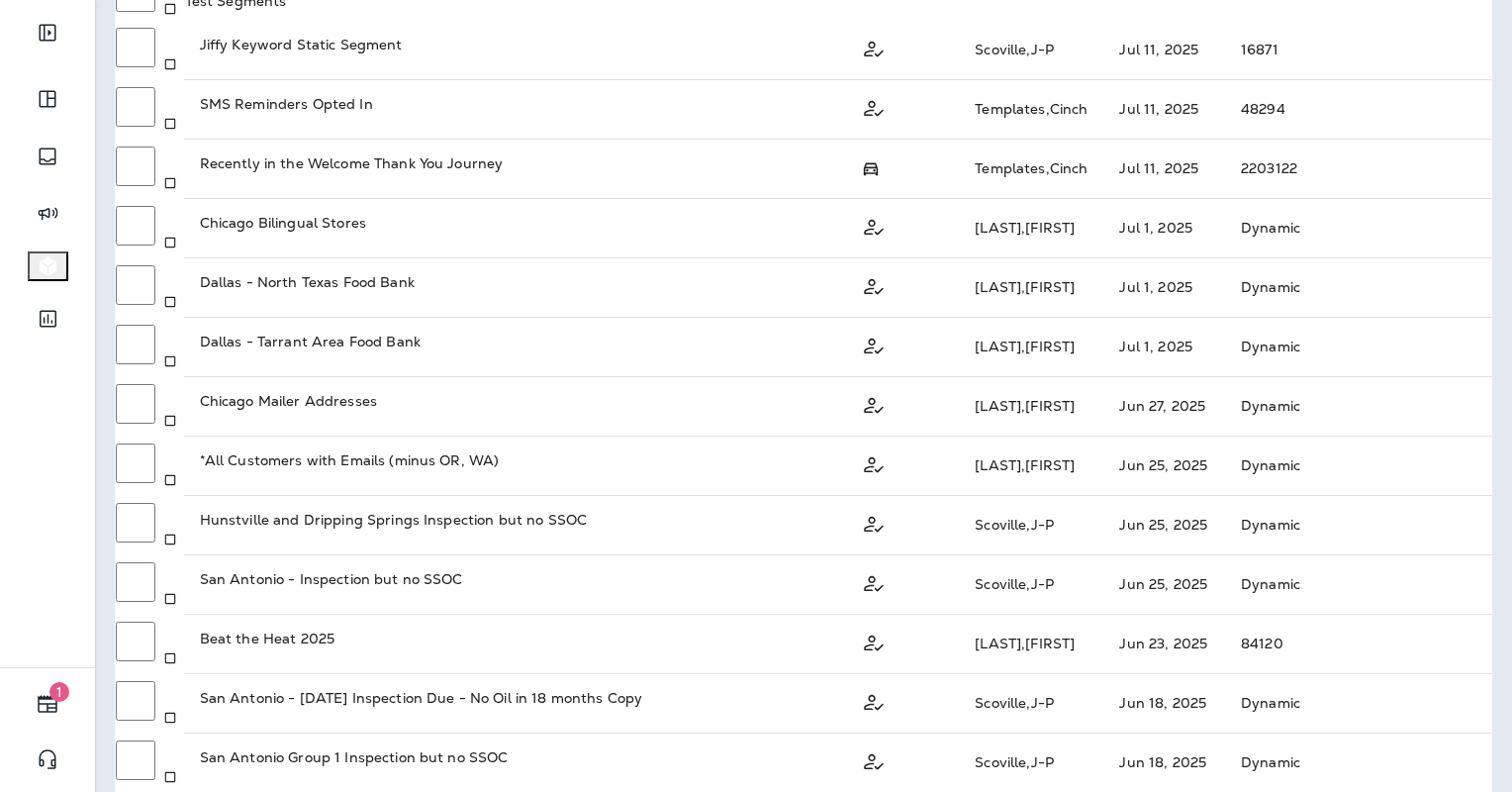 scroll, scrollTop: 594, scrollLeft: 0, axis: vertical 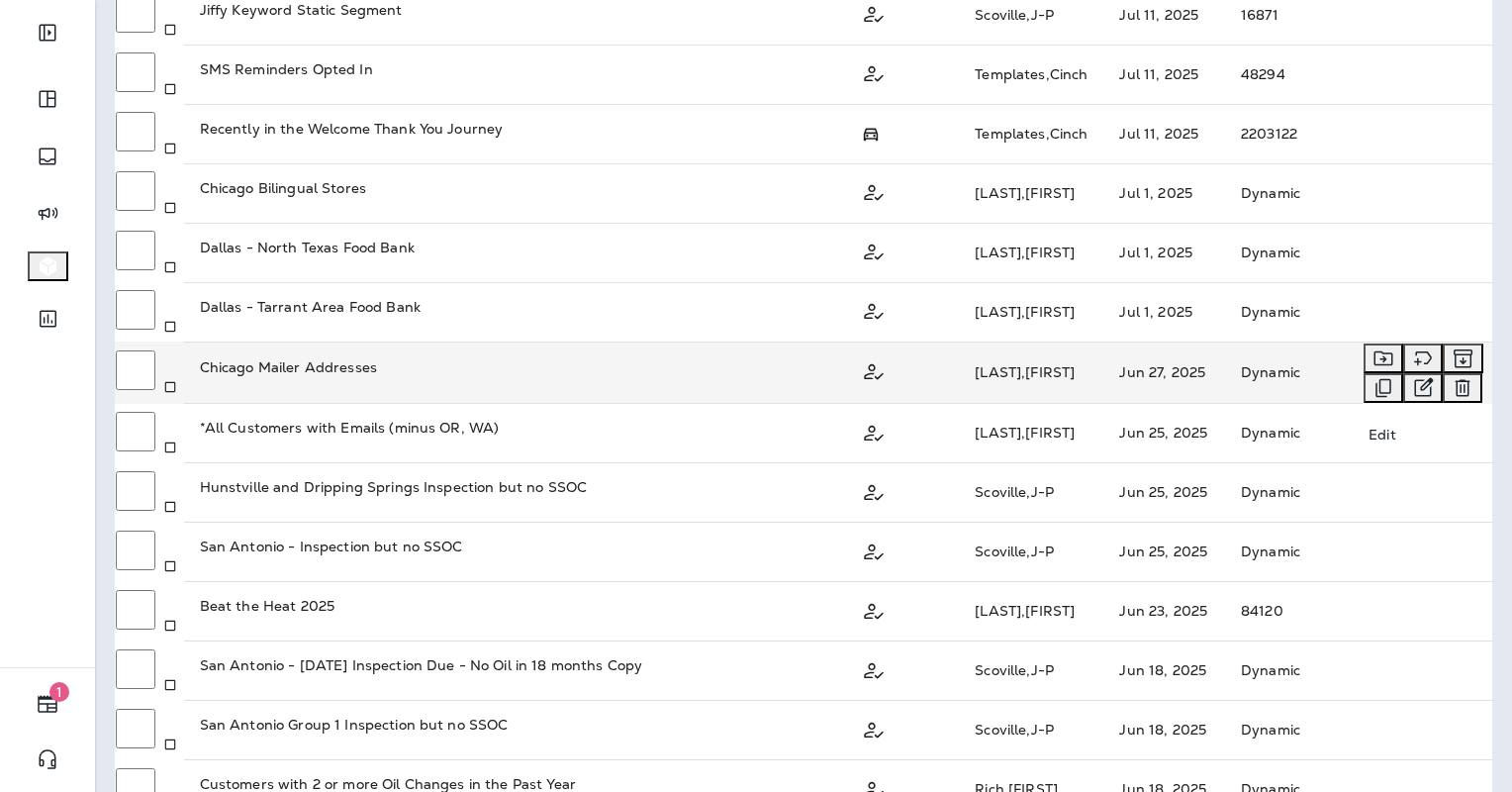 click 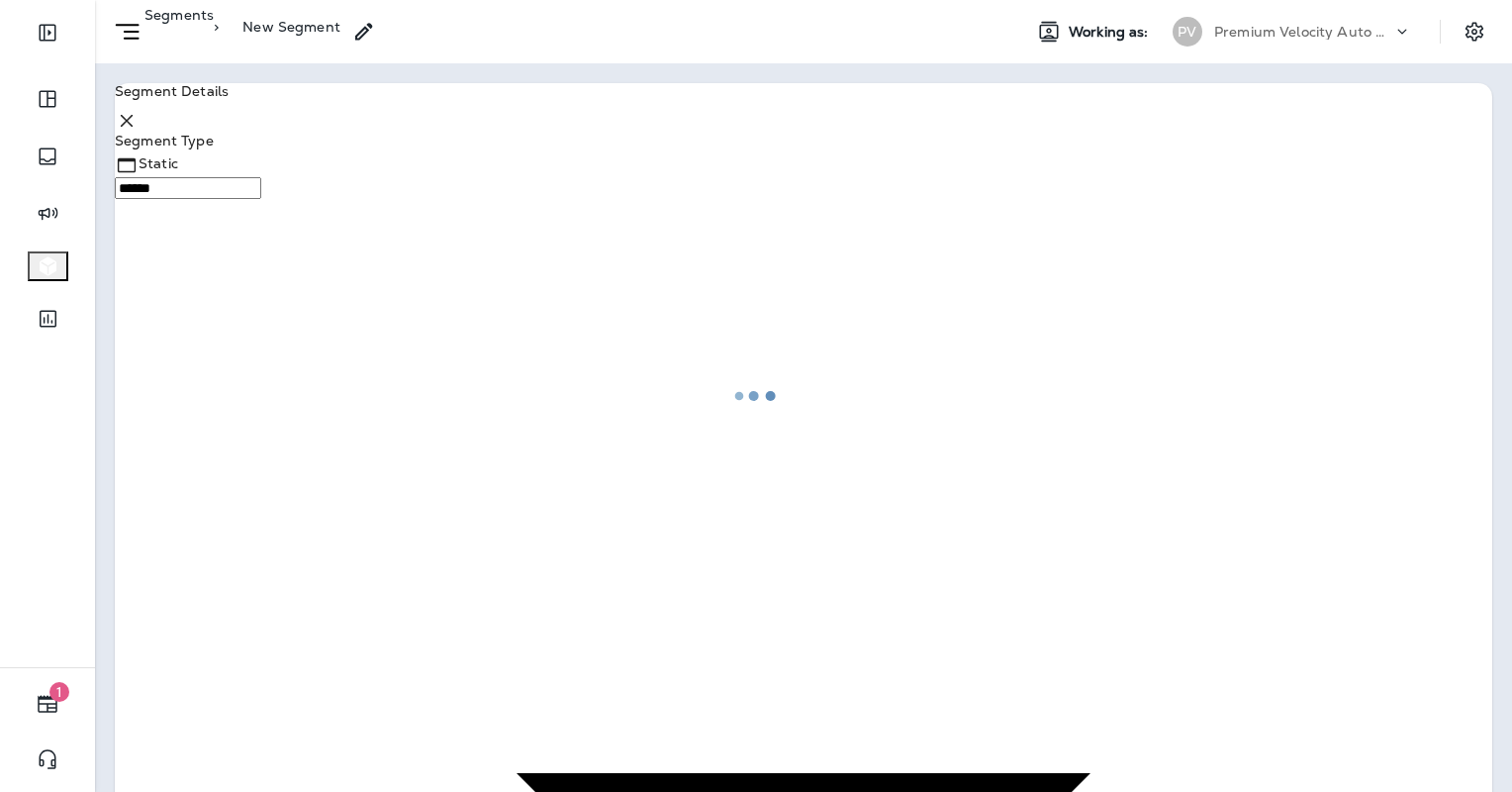 type on "*******" 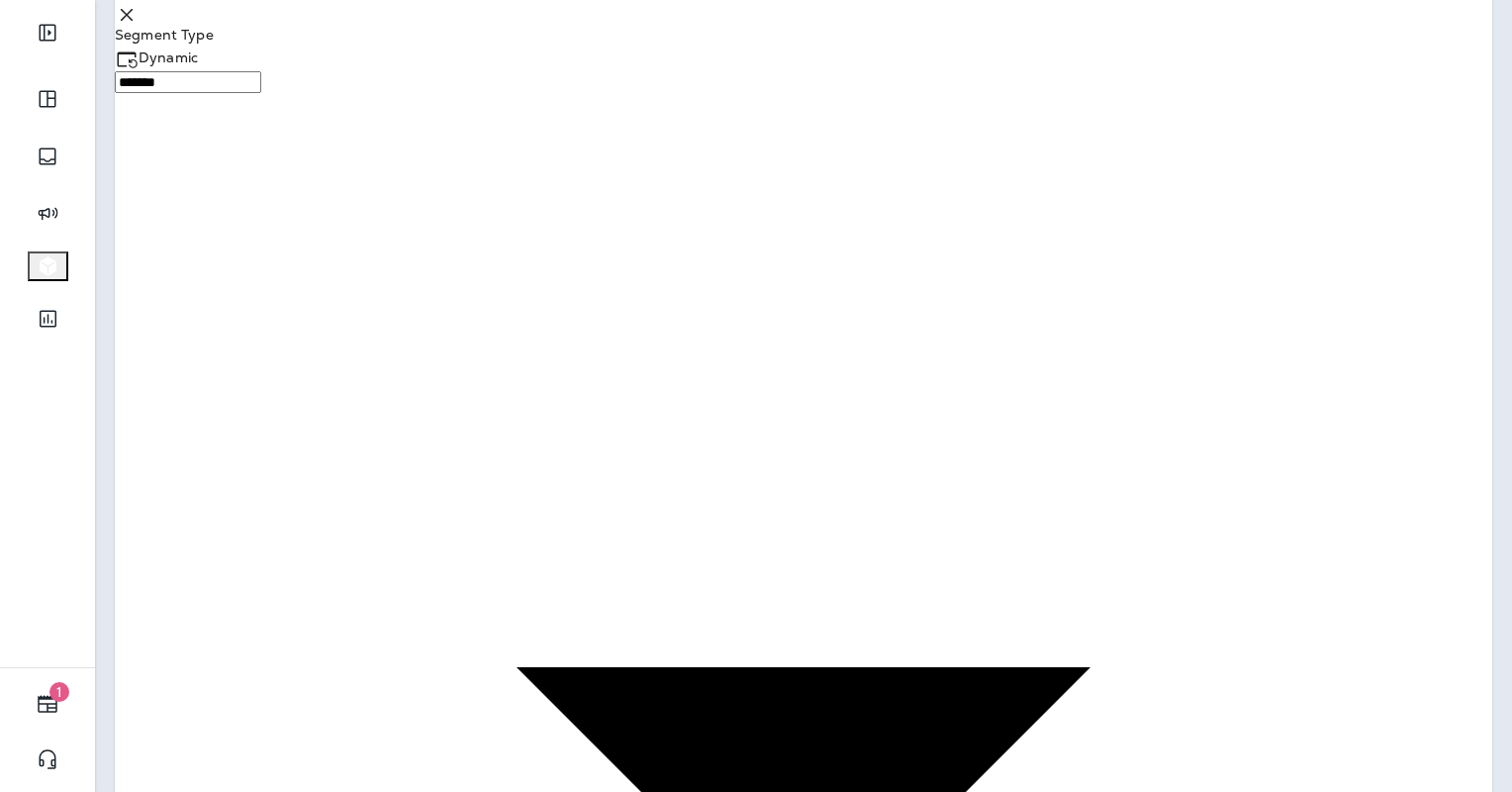 scroll, scrollTop: 198, scrollLeft: 0, axis: vertical 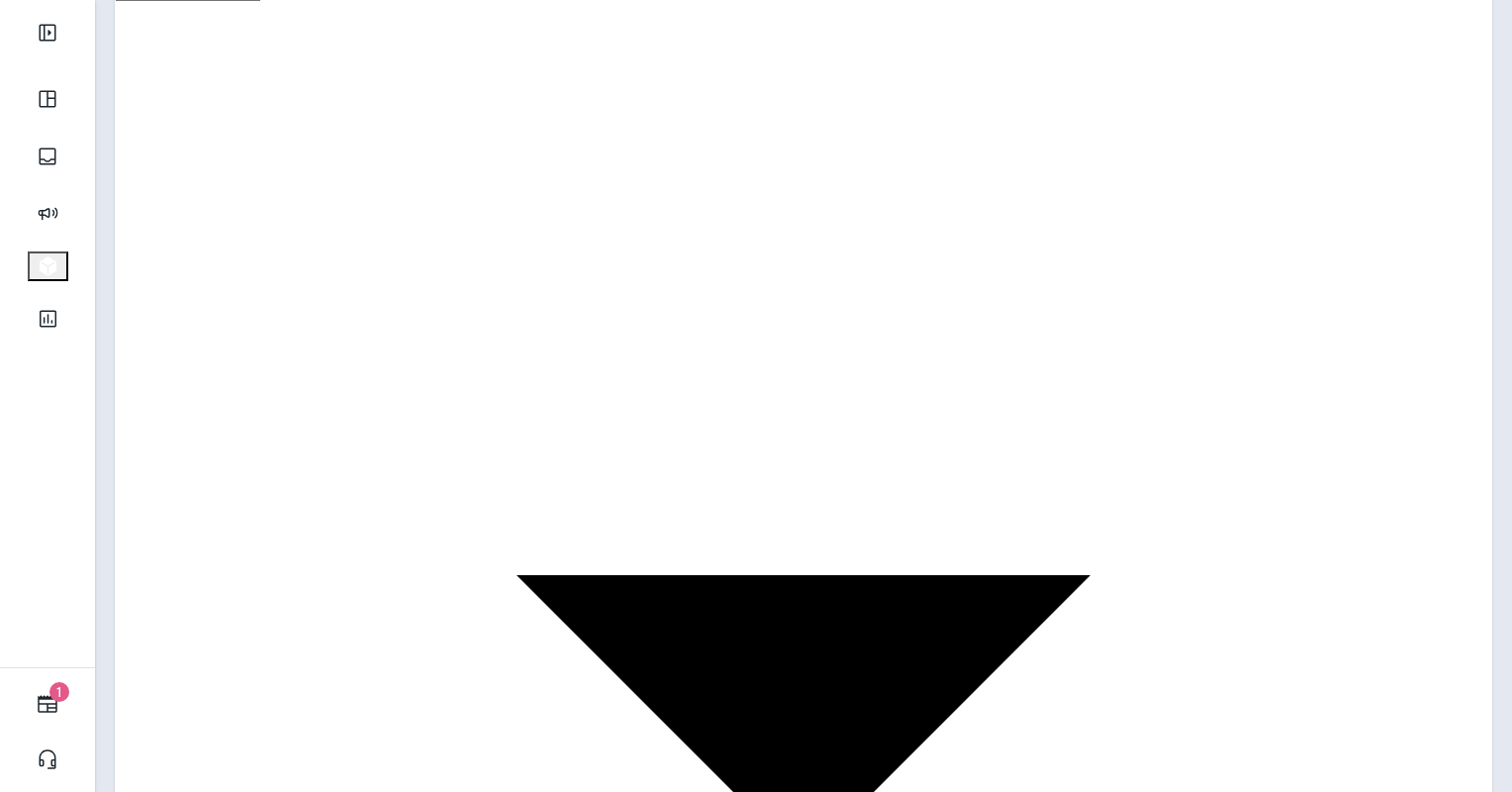 click on "Rule" at bounding box center [260, 3157] 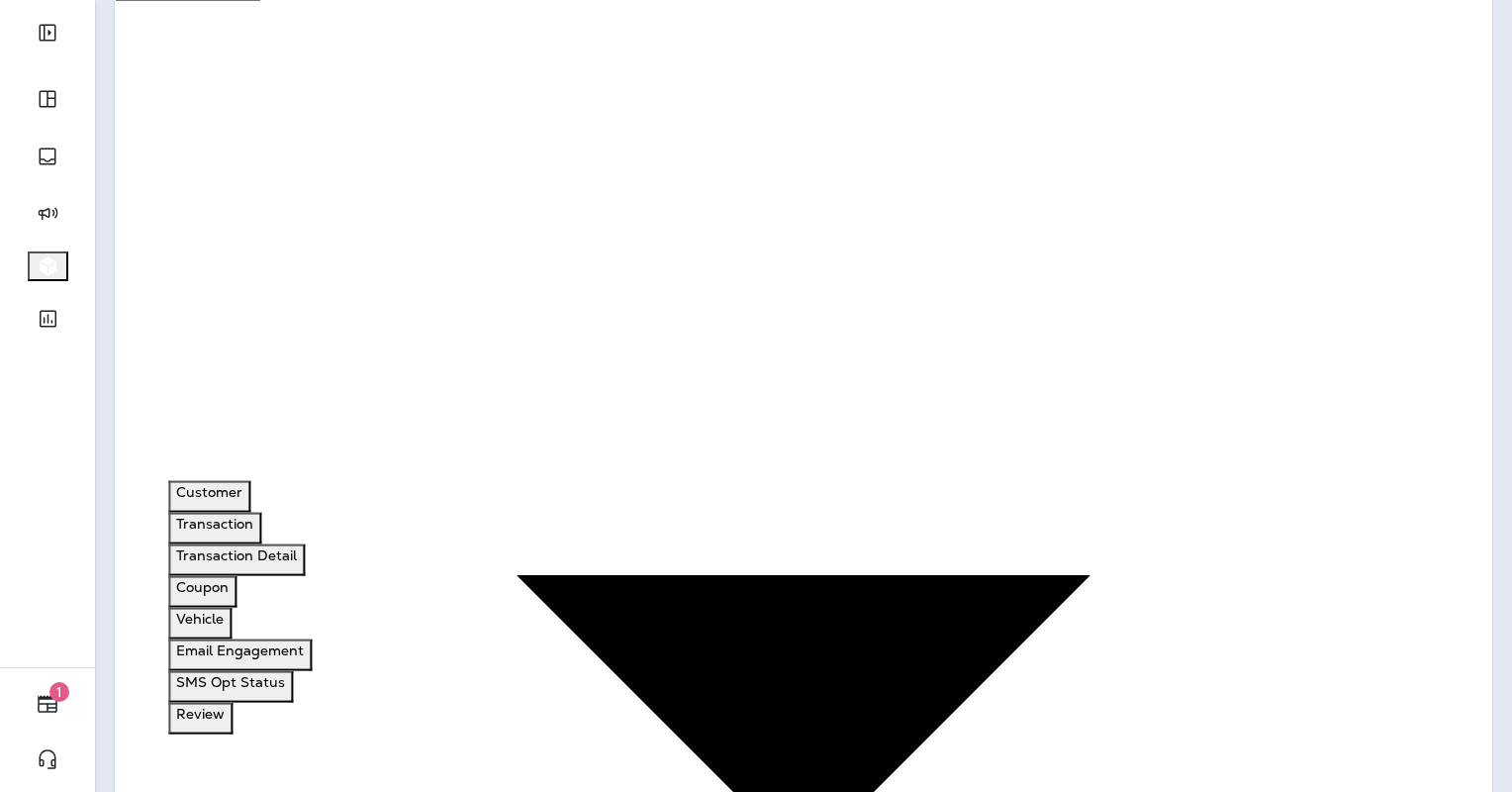 click on "Customer" at bounding box center (209, 497) 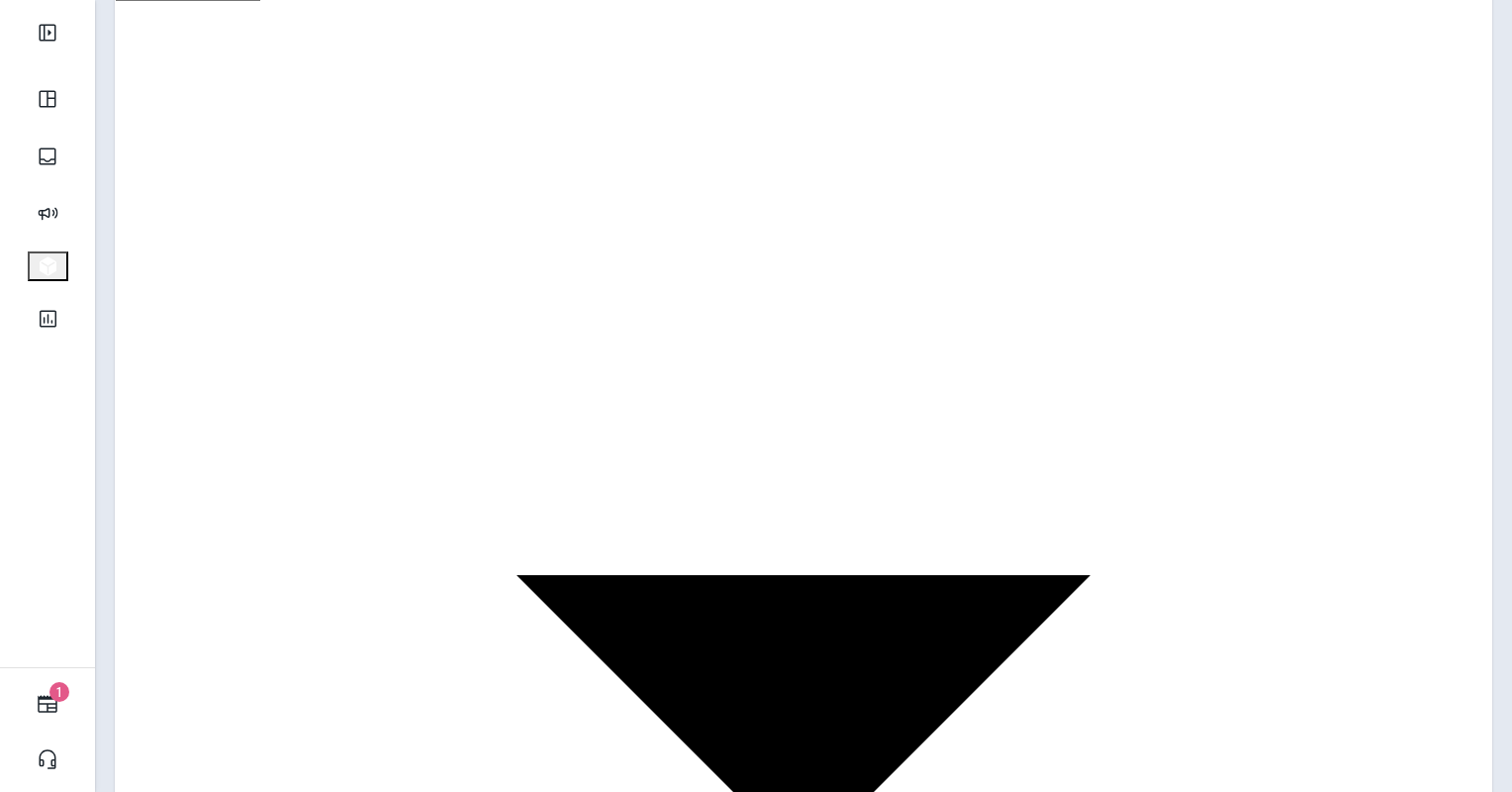 click on "Choose field" at bounding box center [186, 3822] 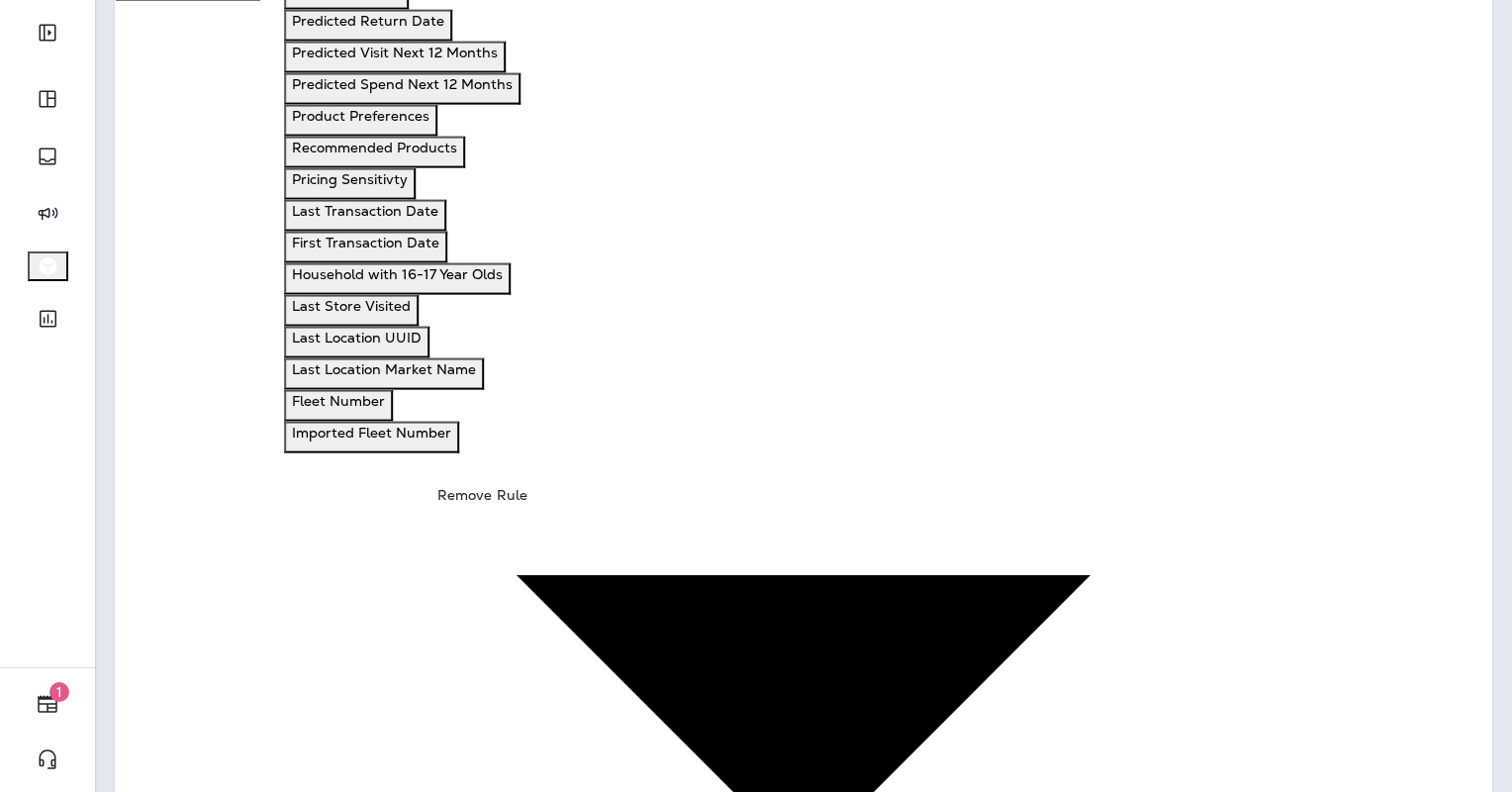 click 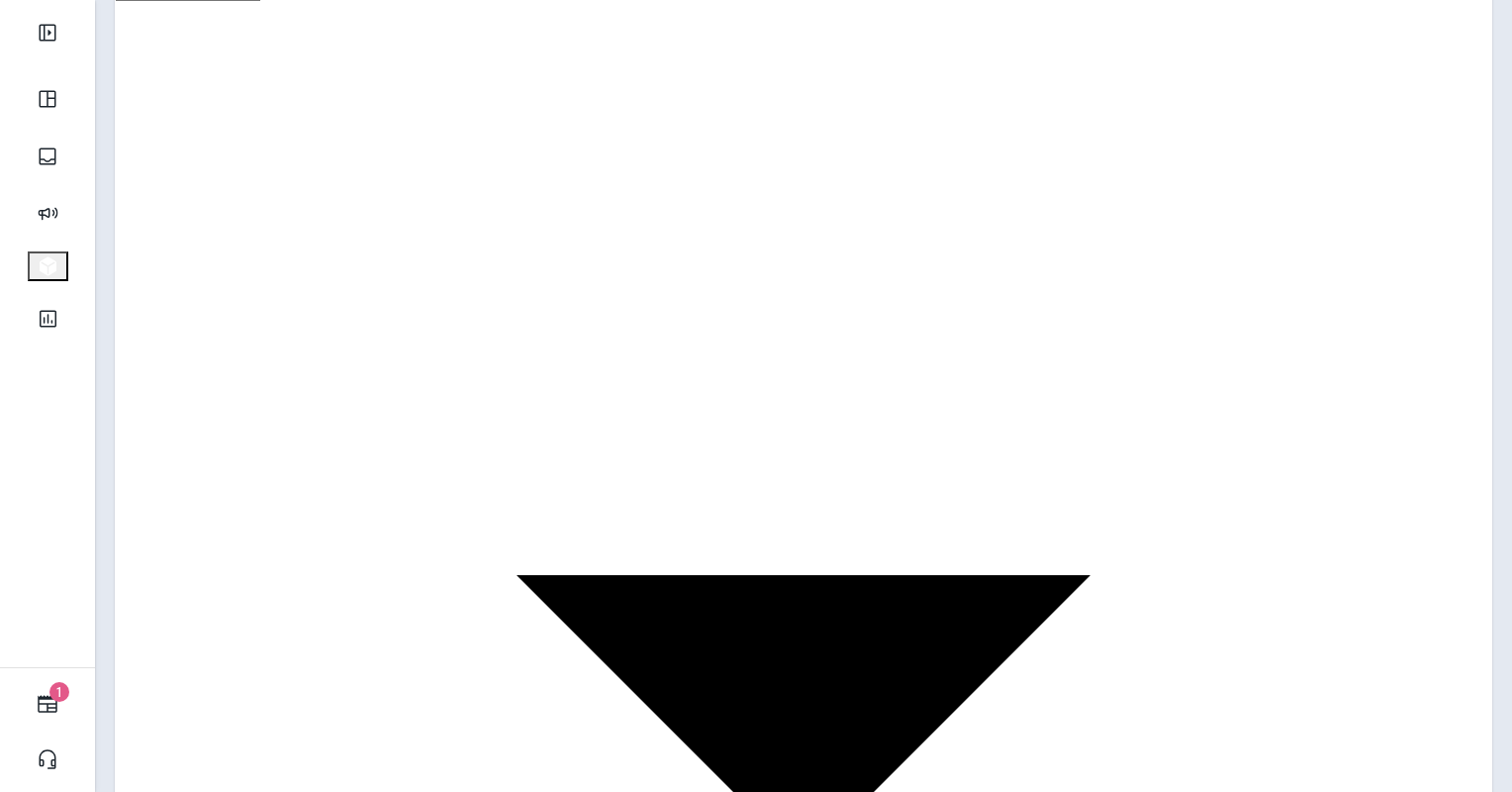scroll, scrollTop: 255, scrollLeft: 0, axis: vertical 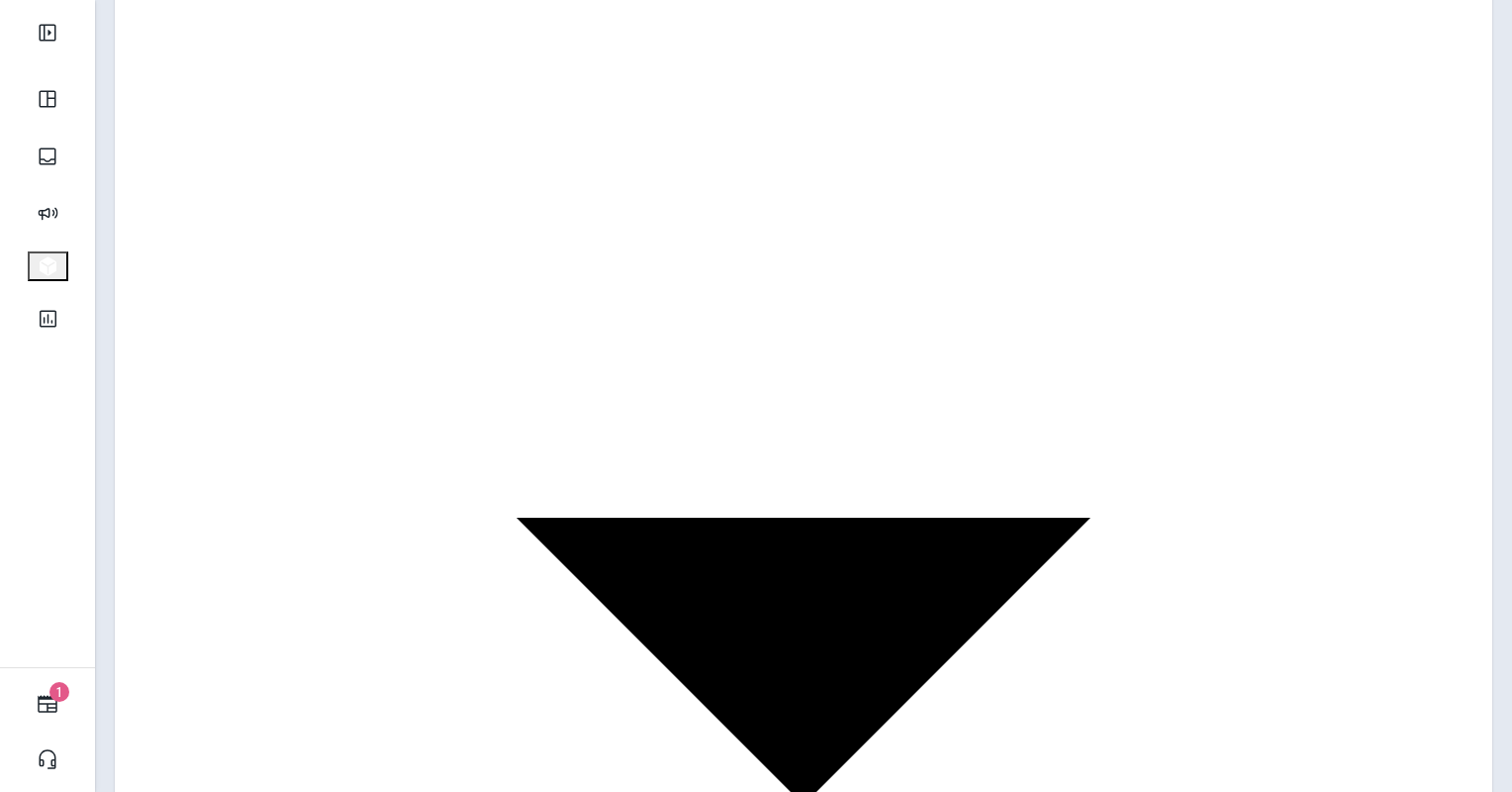 click on "Rule" at bounding box center (260, 3100) 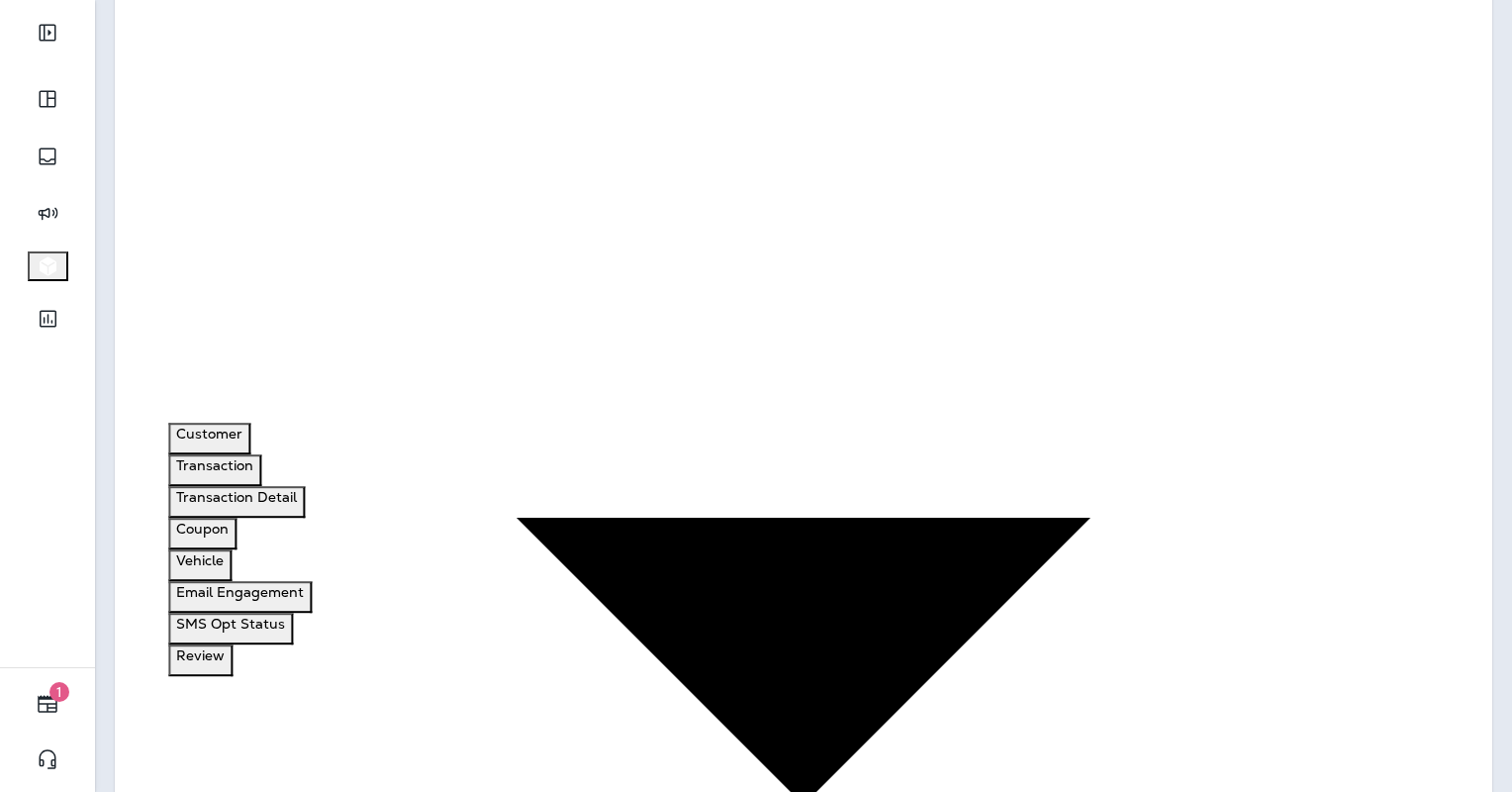 click on "Customer" at bounding box center (209, 434) 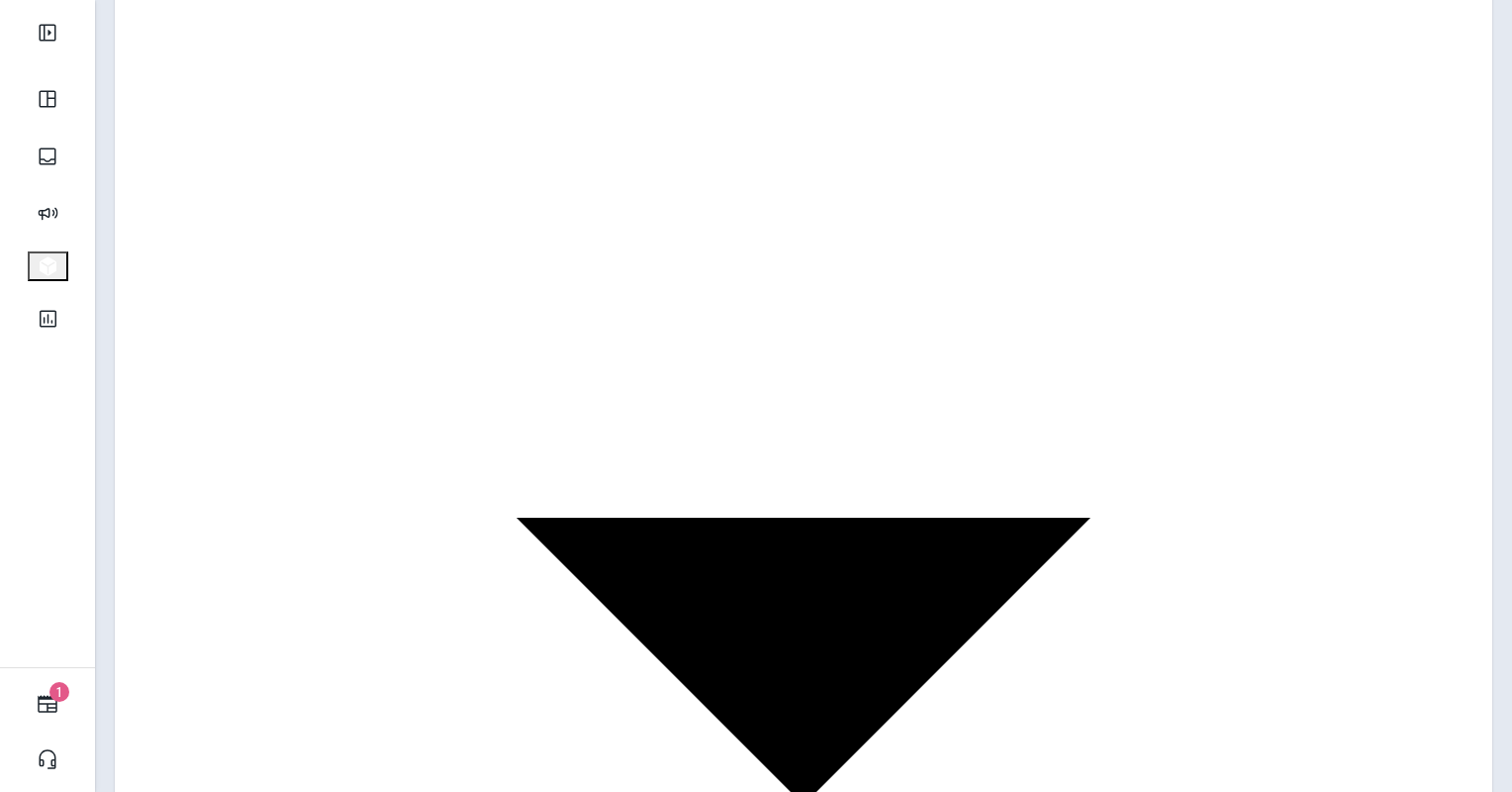 click on "Choose field" at bounding box center [186, 3765] 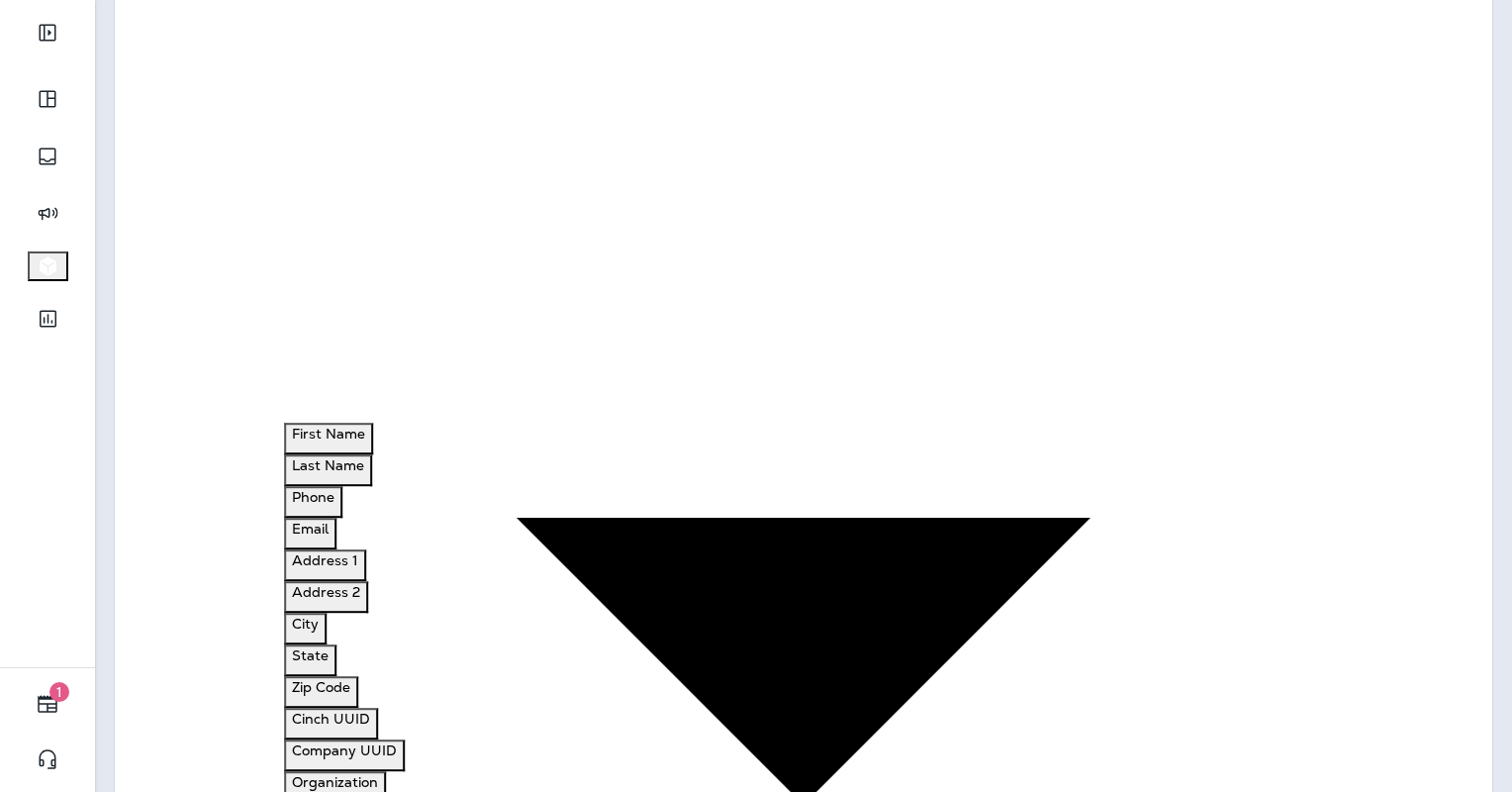scroll, scrollTop: 396, scrollLeft: 0, axis: vertical 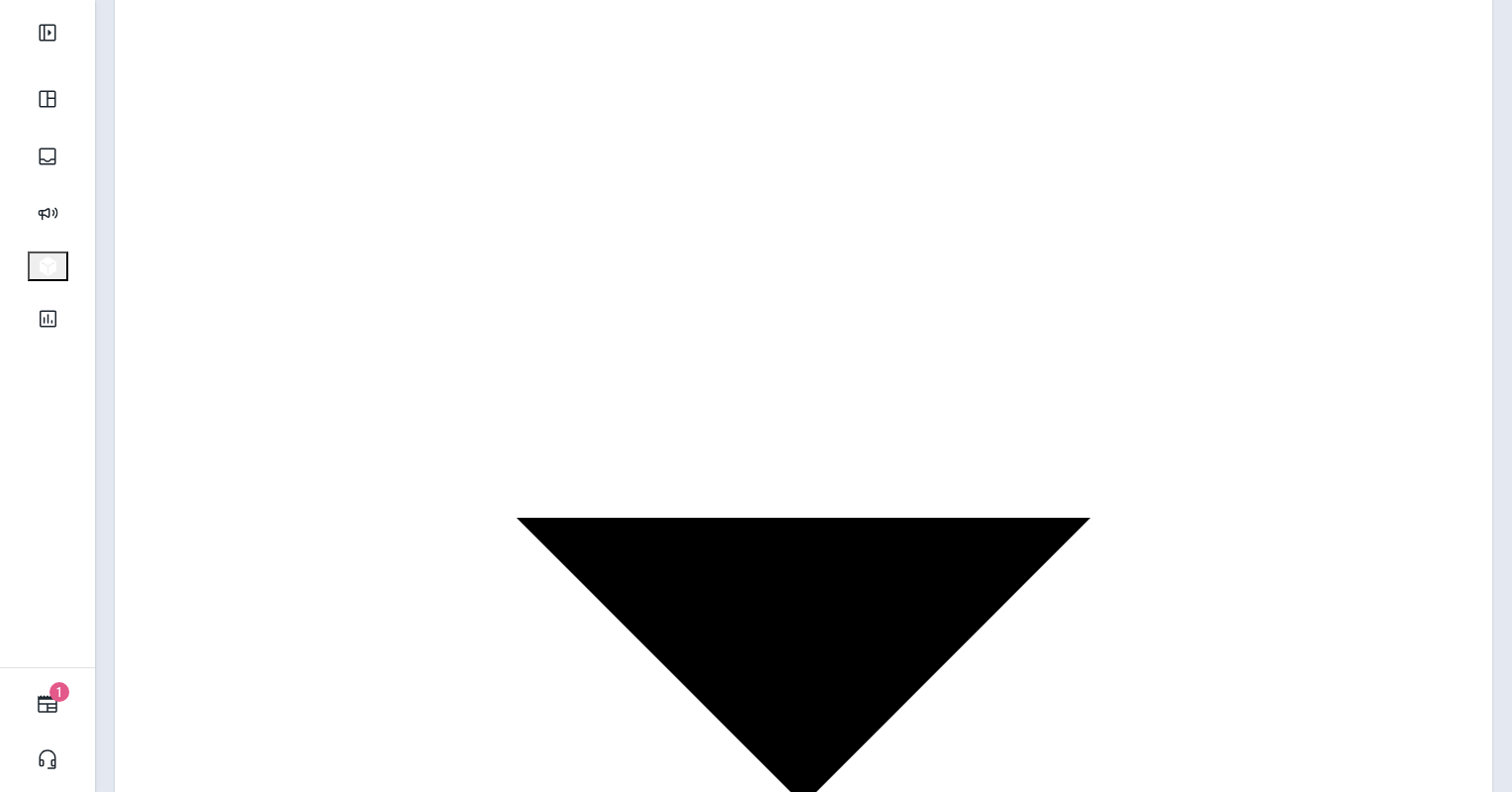 click 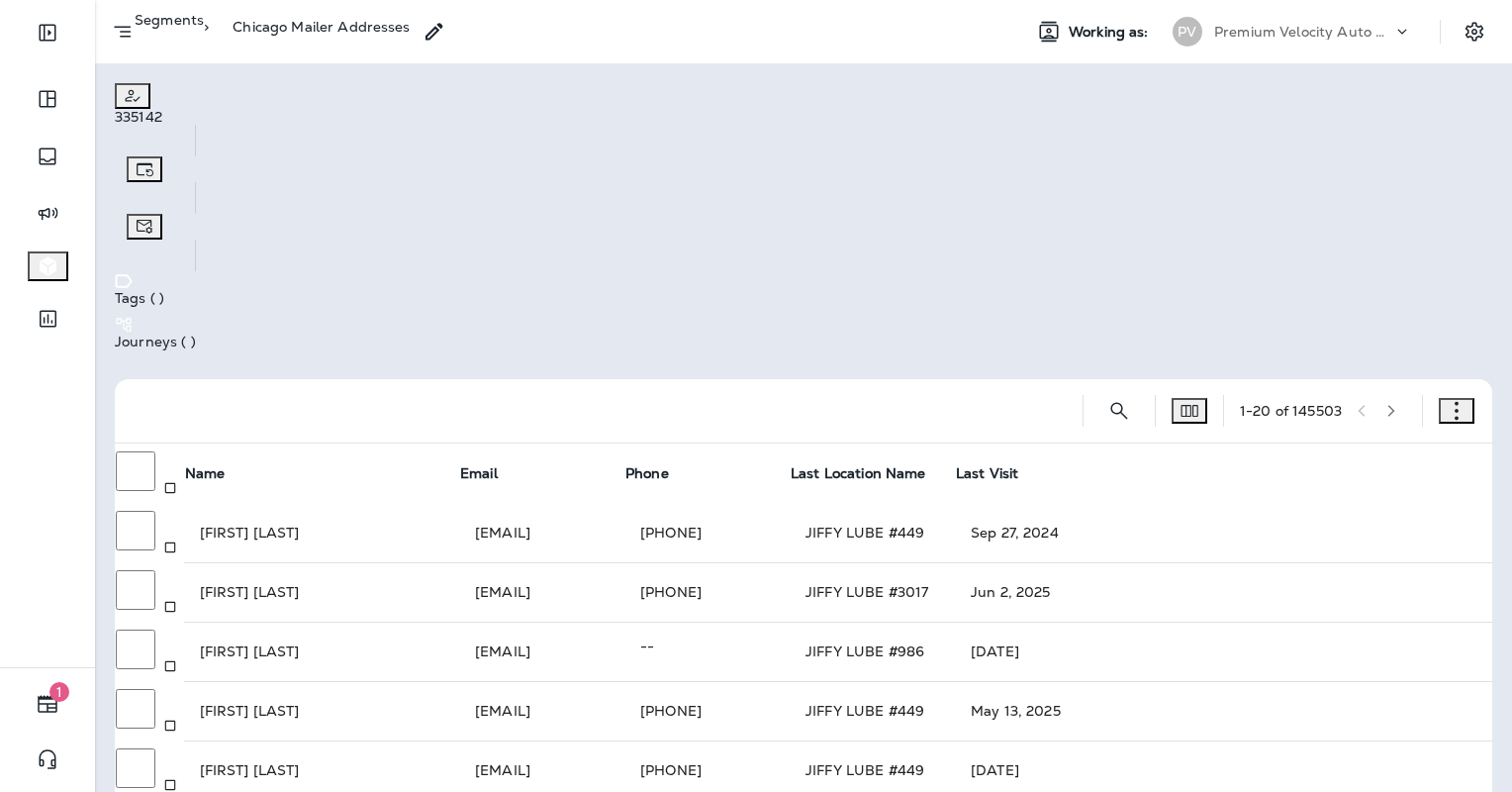 click 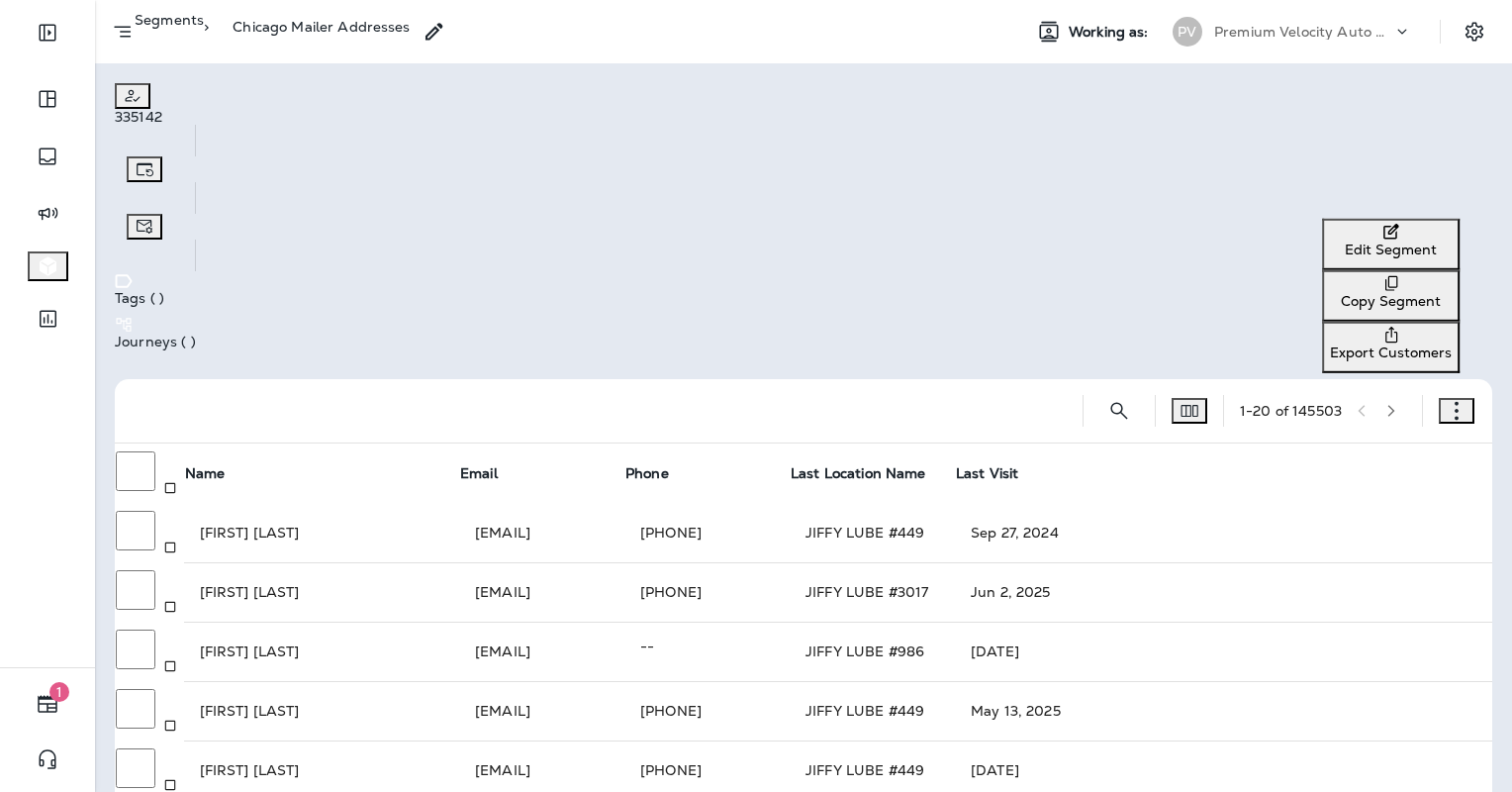click on "Edit Segment" at bounding box center (1390, 249) 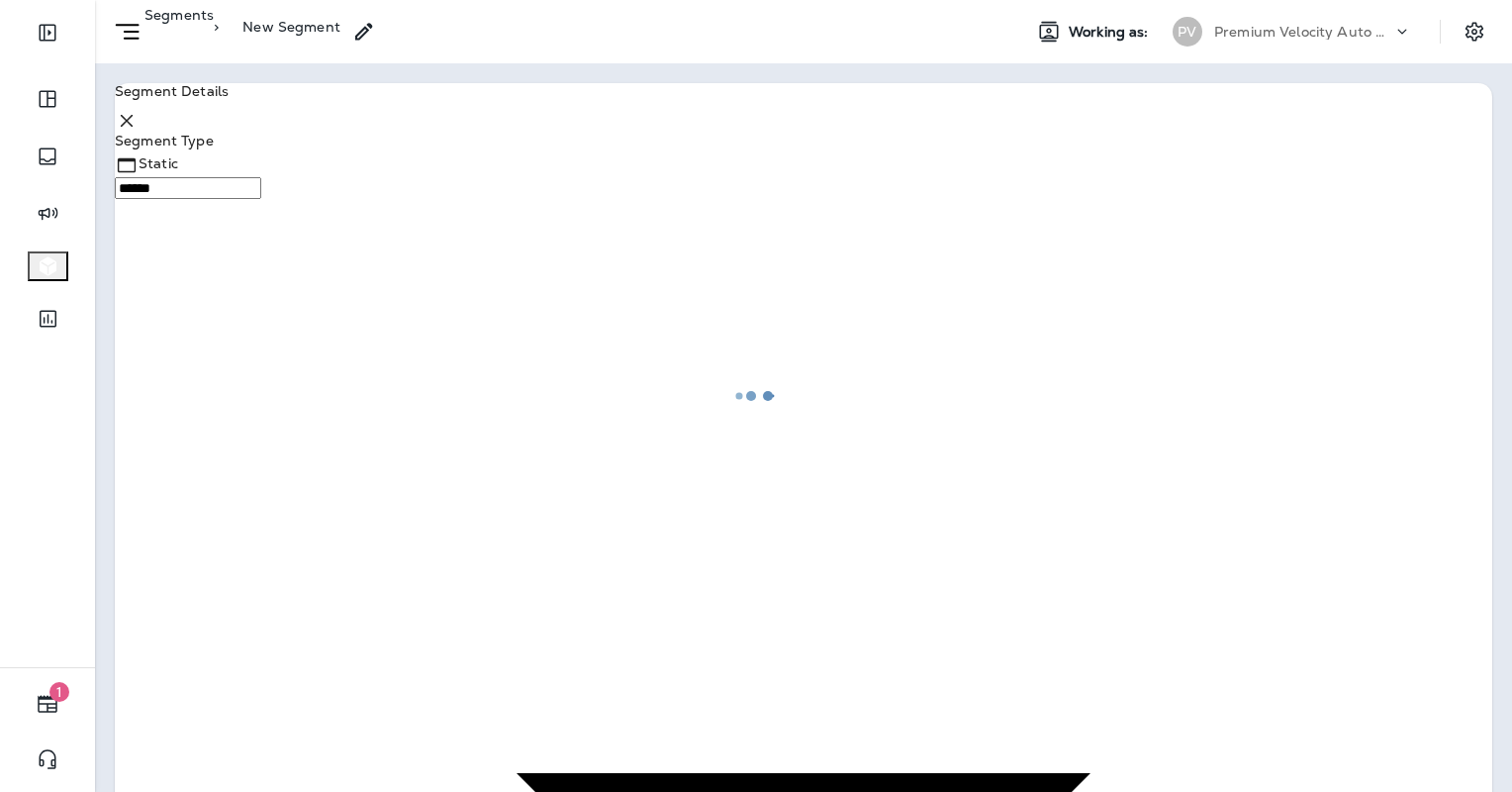 type on "*******" 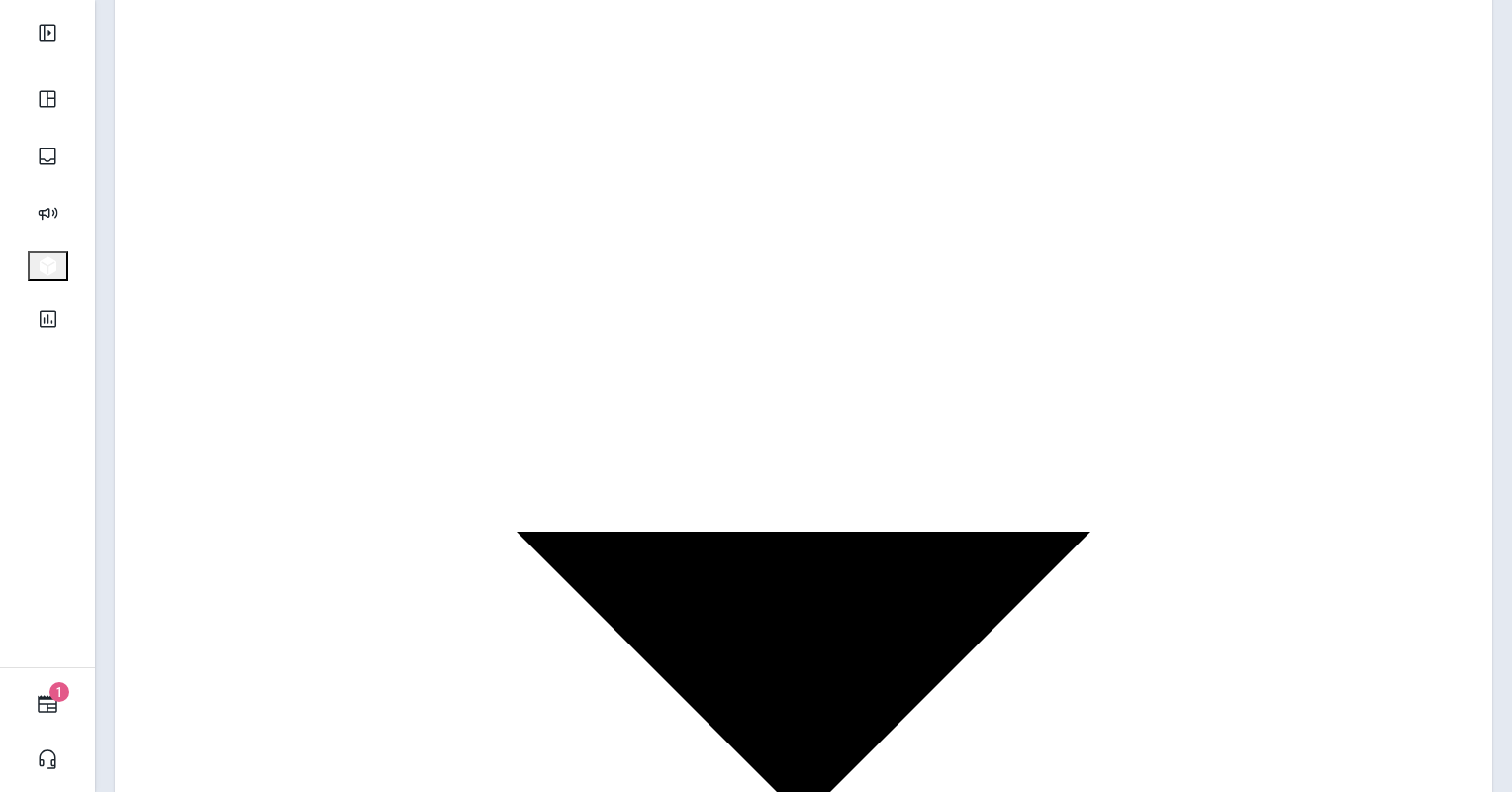 scroll, scrollTop: 255, scrollLeft: 0, axis: vertical 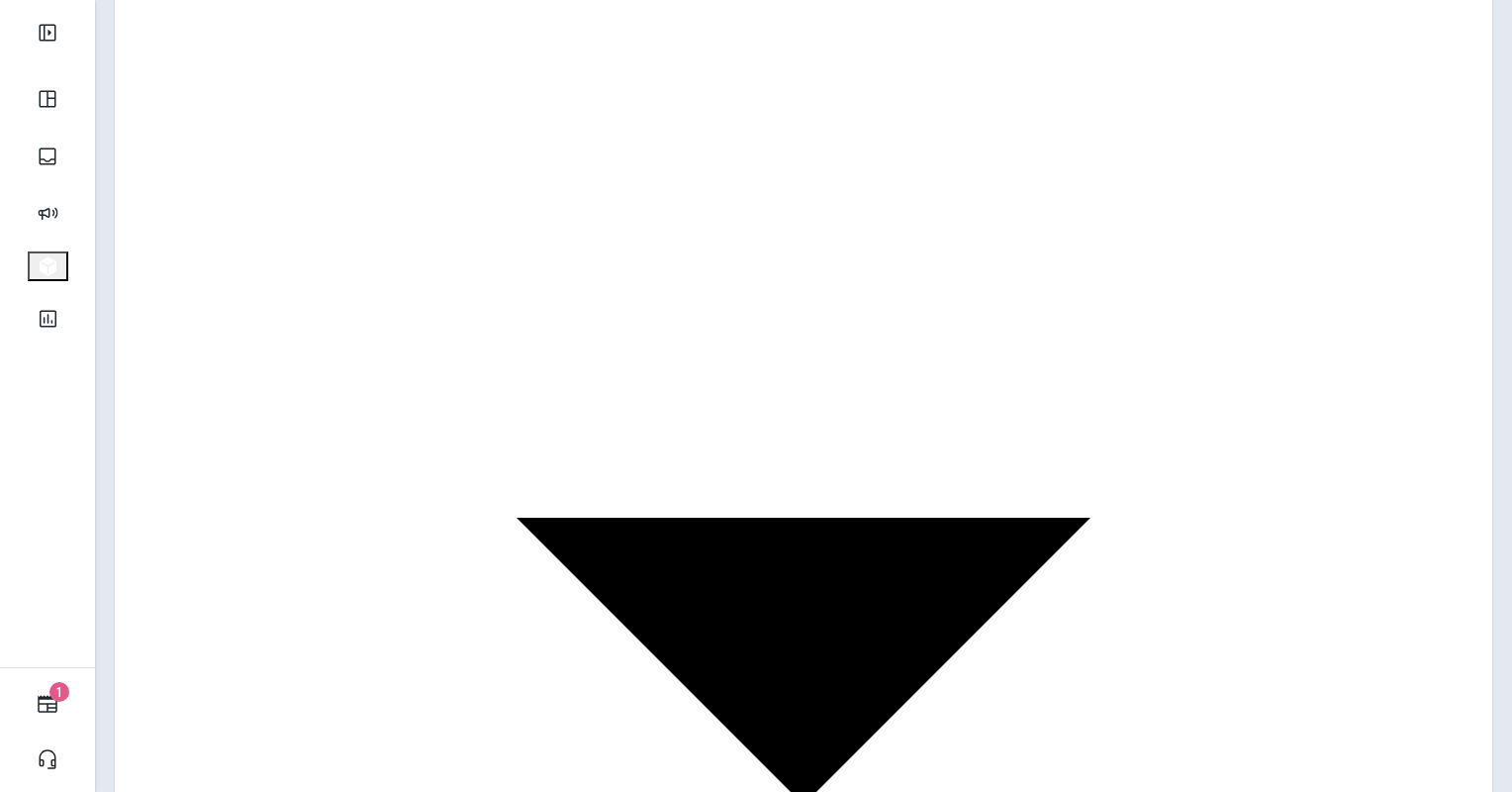 click on "Save" at bounding box center (182, 4024) 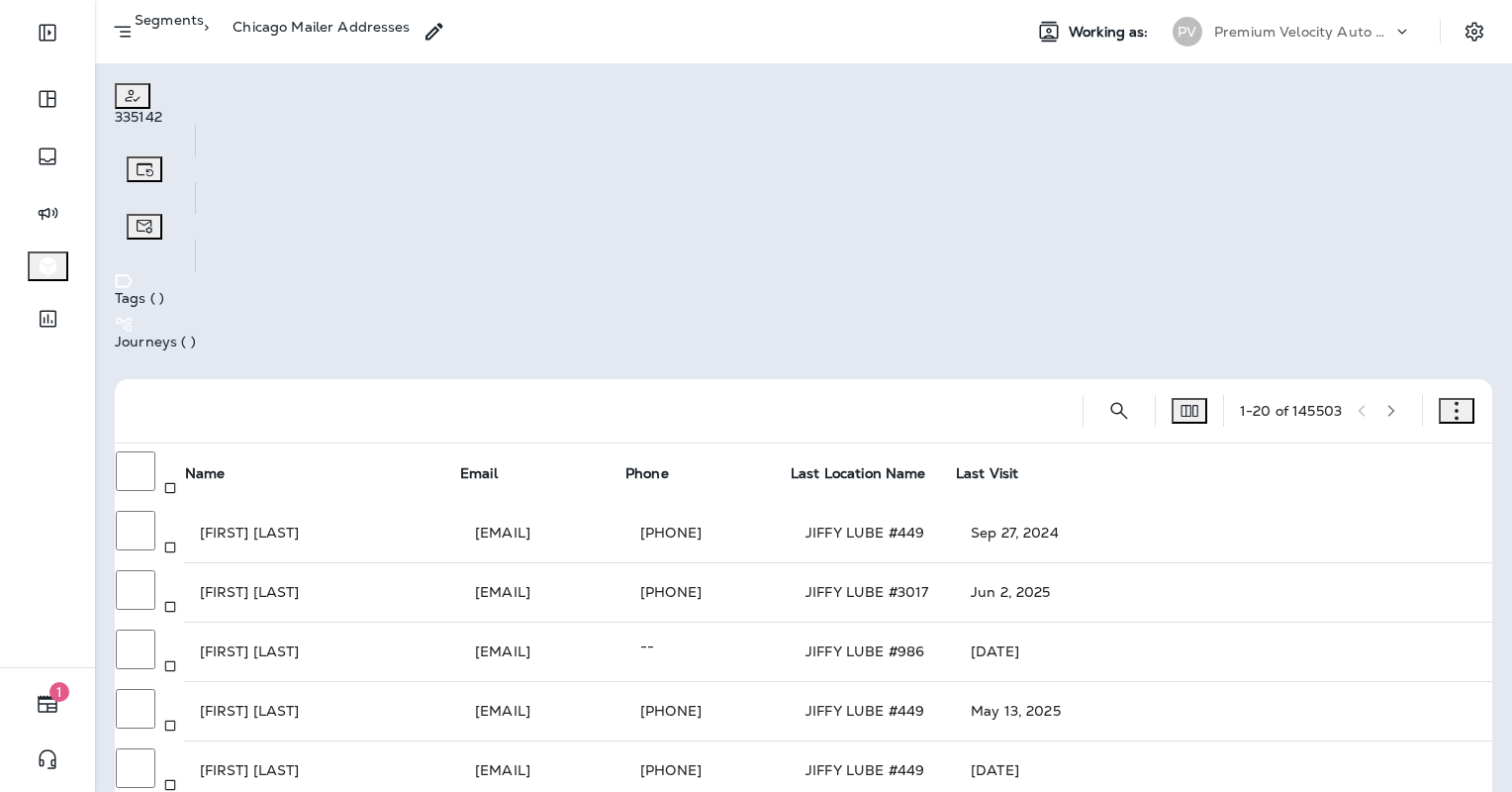 click 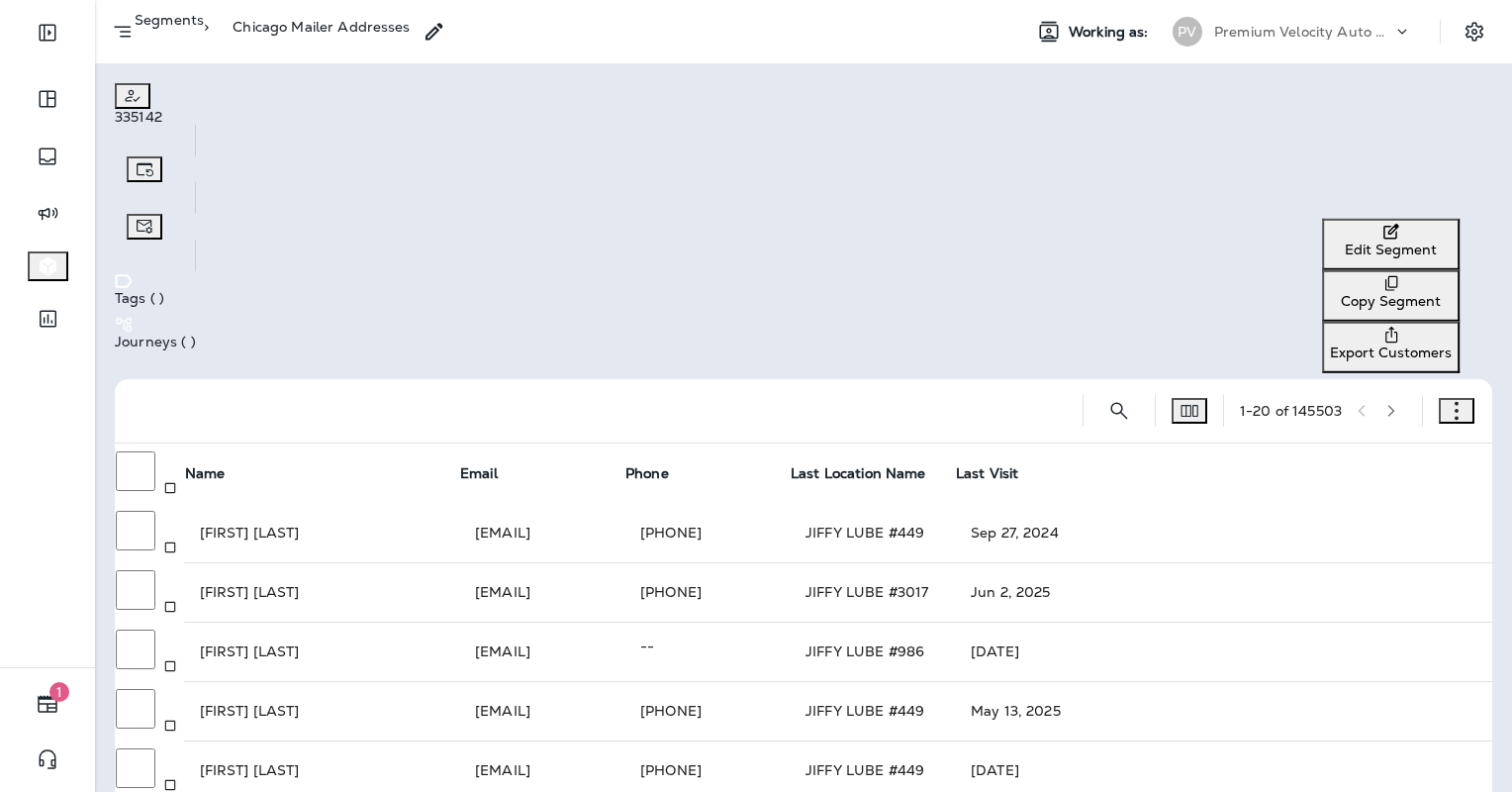 click on "Export Customers" at bounding box center (1390, 347) 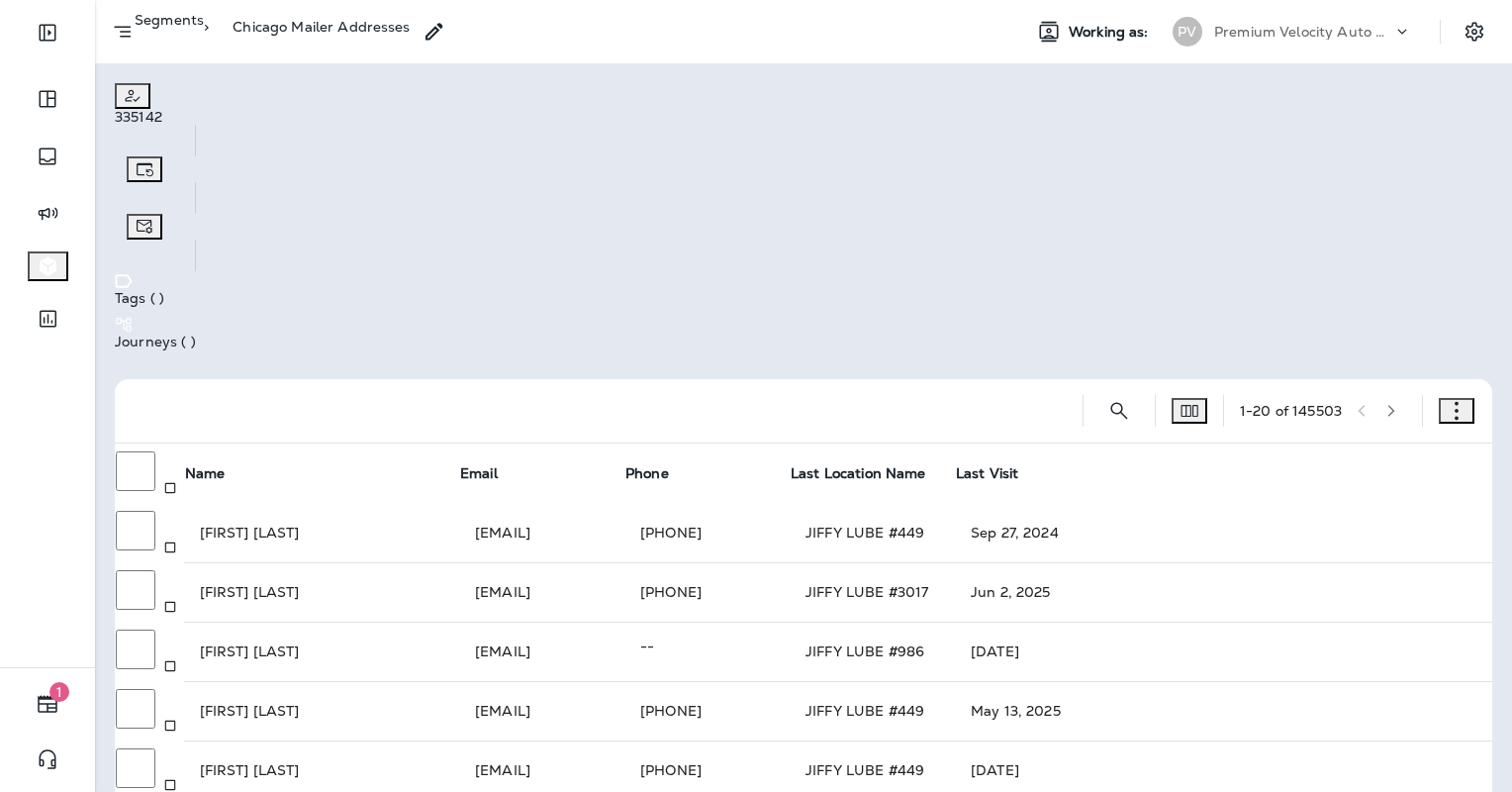 click on "Confirm" at bounding box center [35, 109] 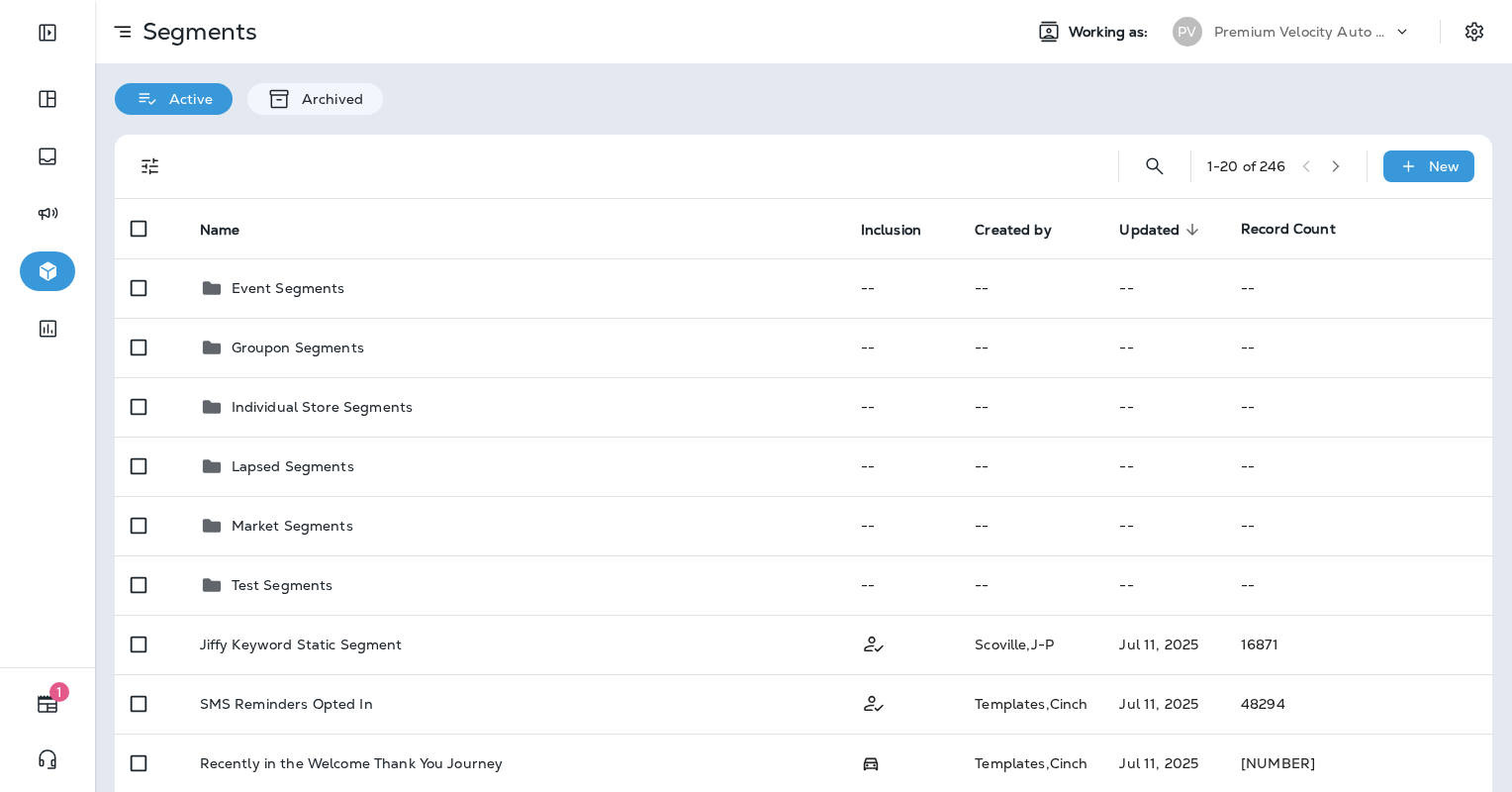 scroll, scrollTop: 0, scrollLeft: 0, axis: both 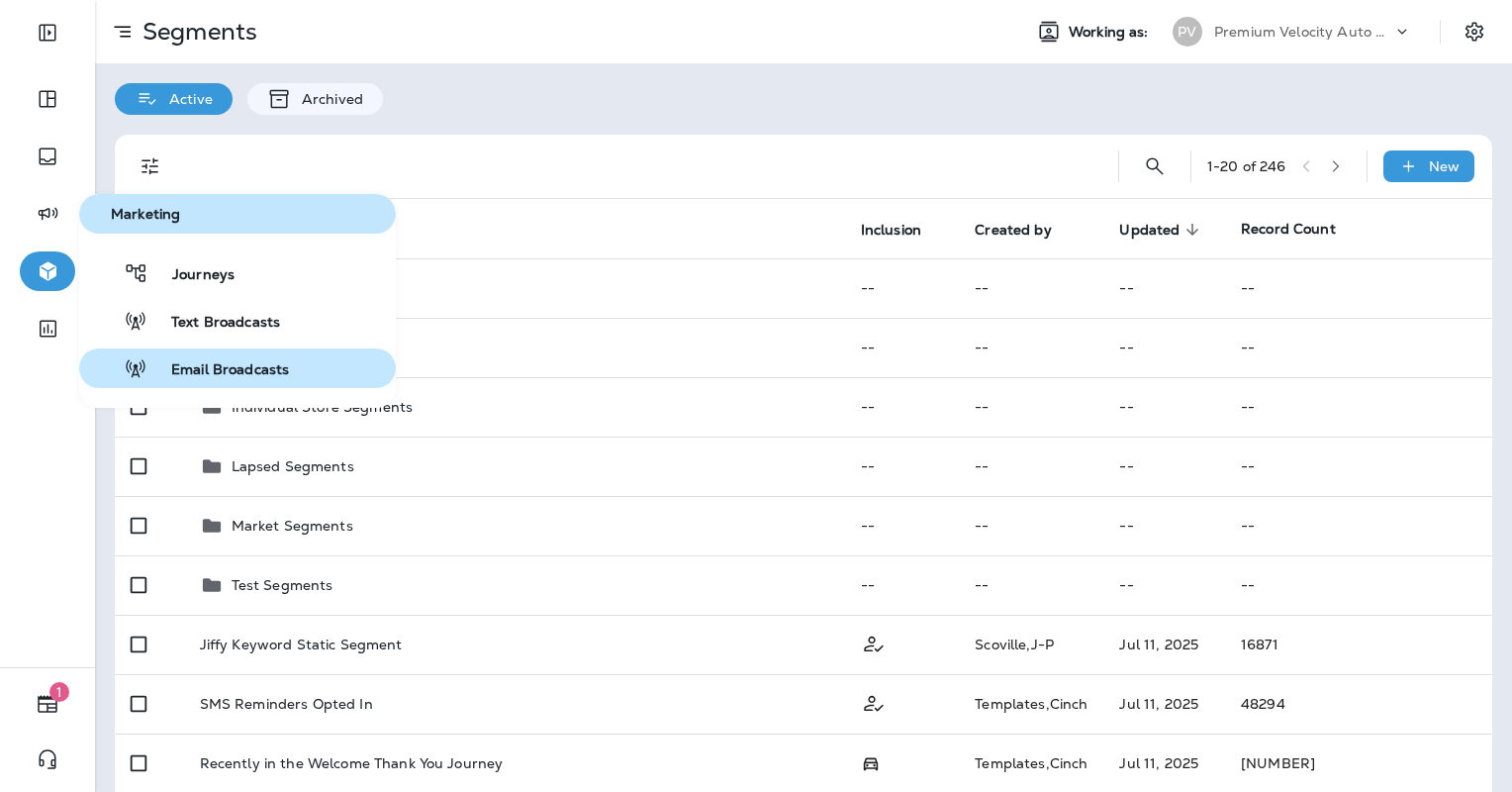 click on "Email Broadcasts" at bounding box center [218, 370] 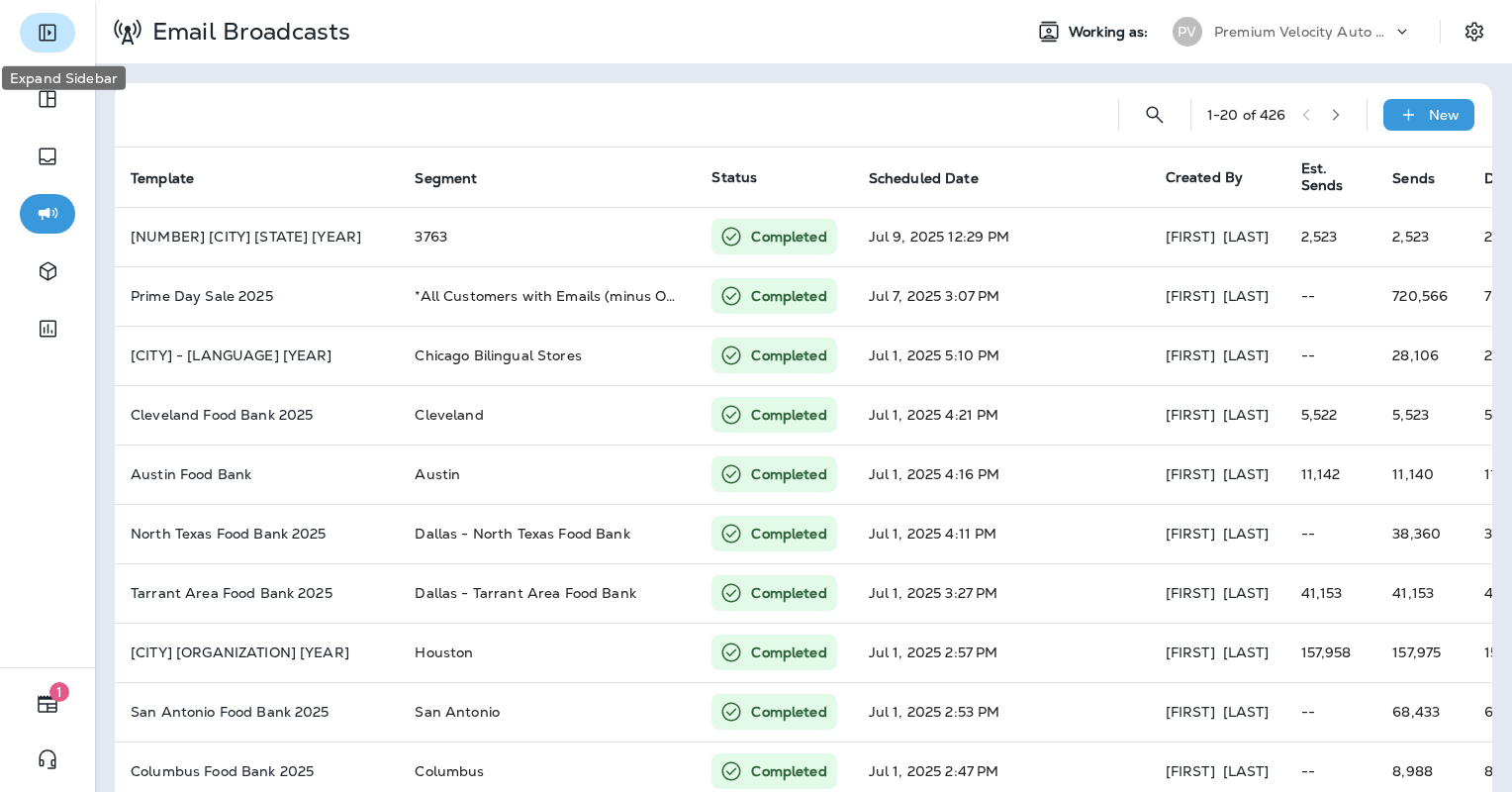 click 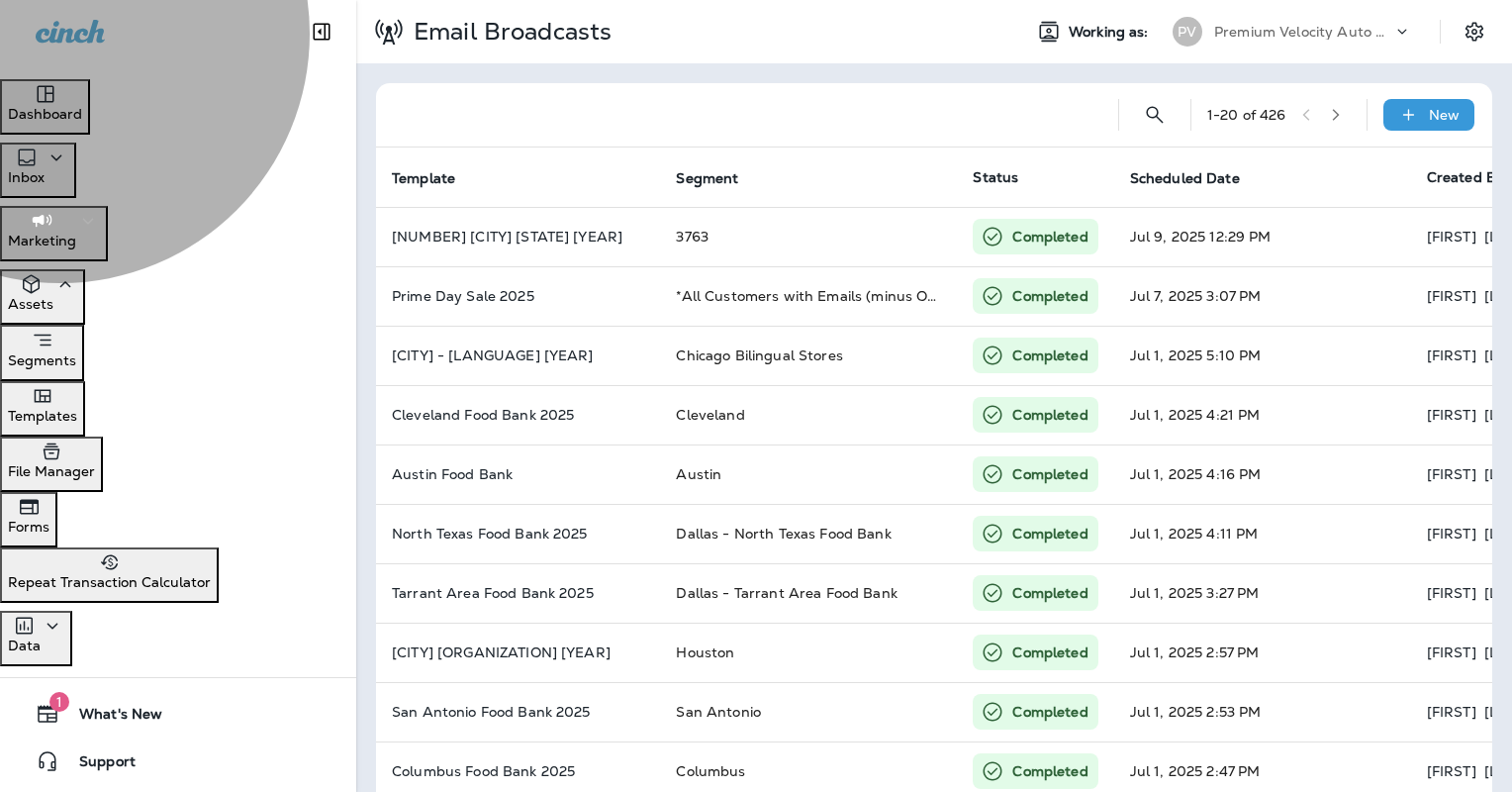 click on "Dashboard" at bounding box center [45, 107] 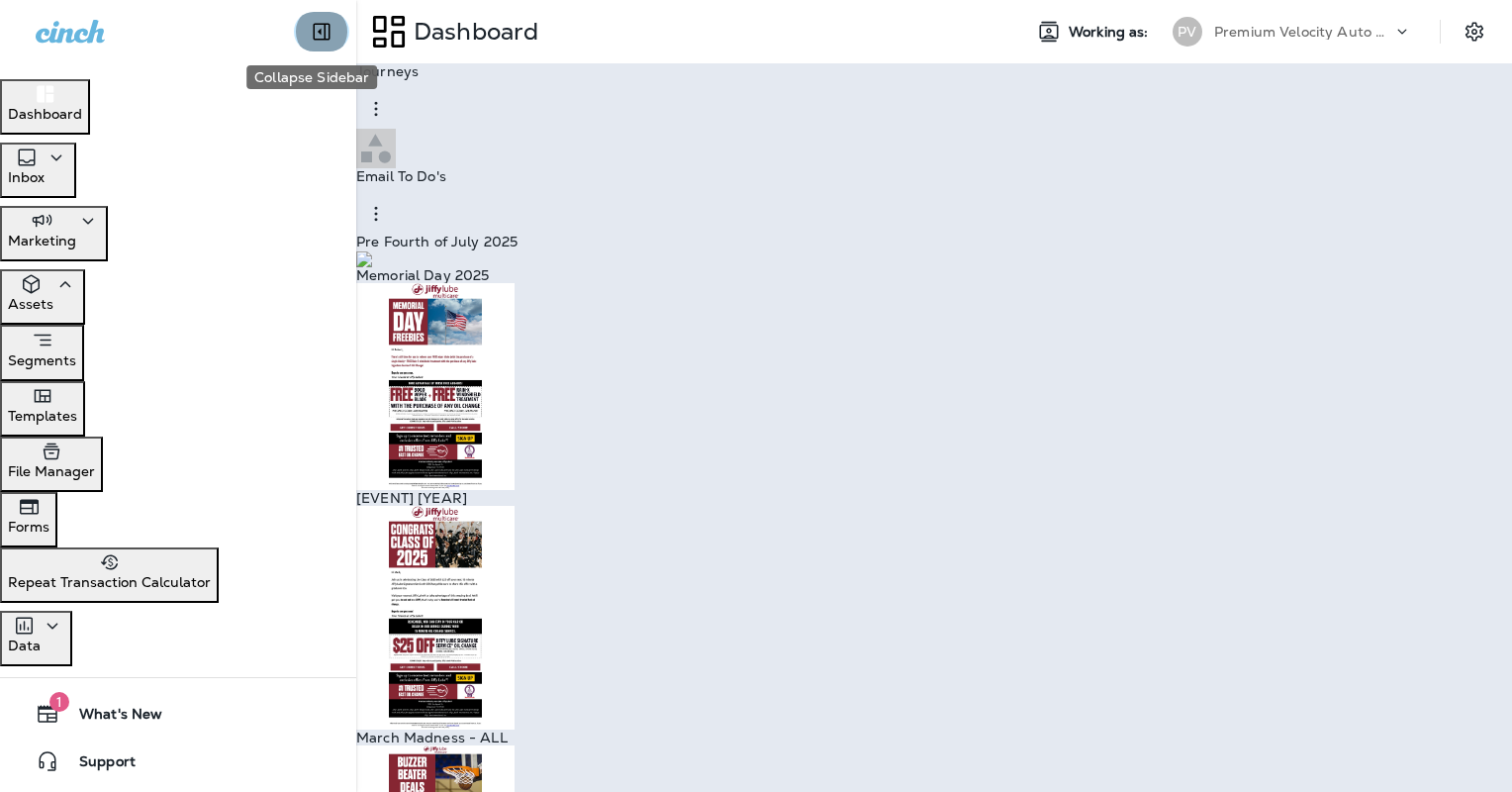 click 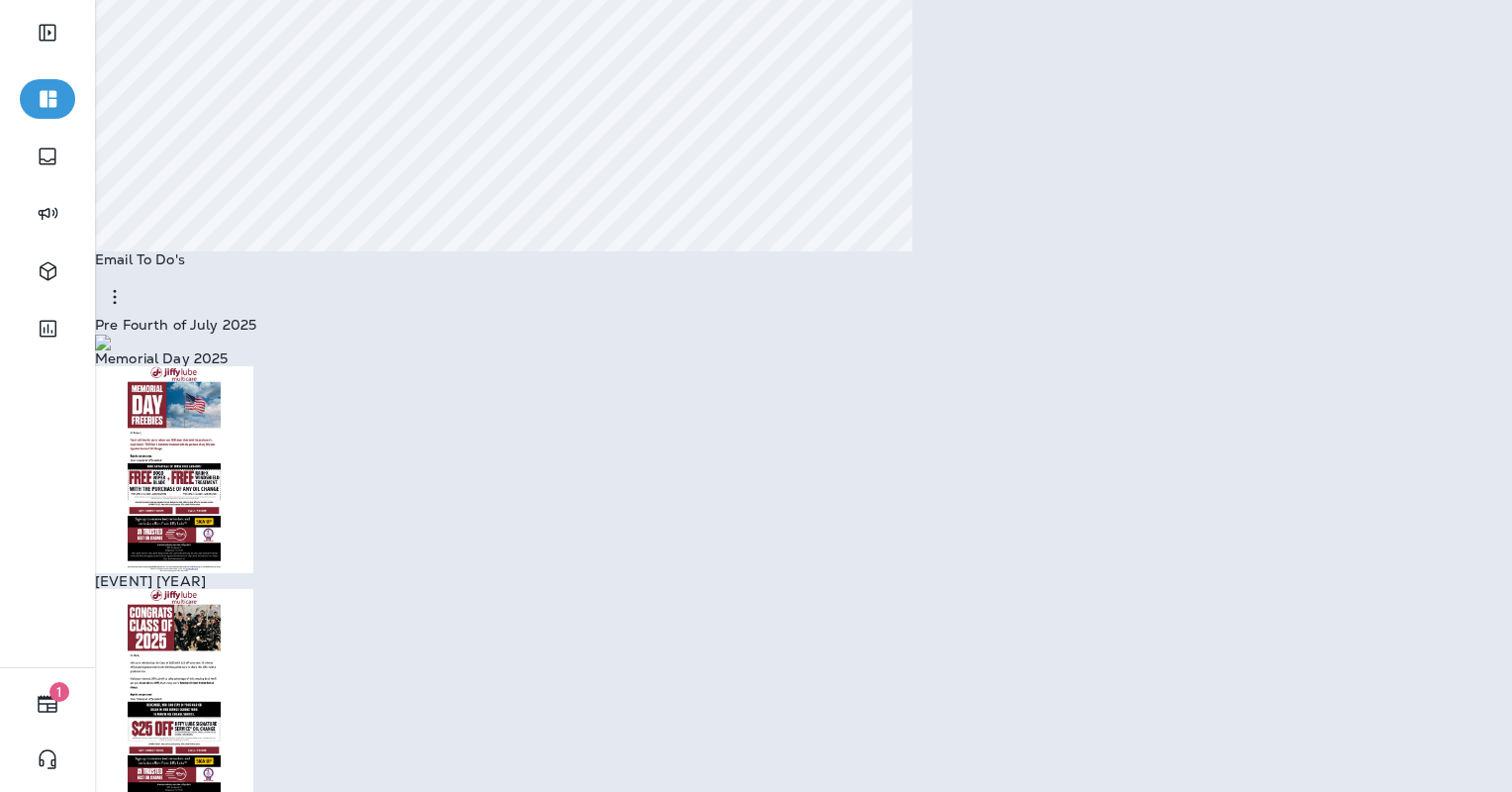 scroll, scrollTop: 404, scrollLeft: 0, axis: vertical 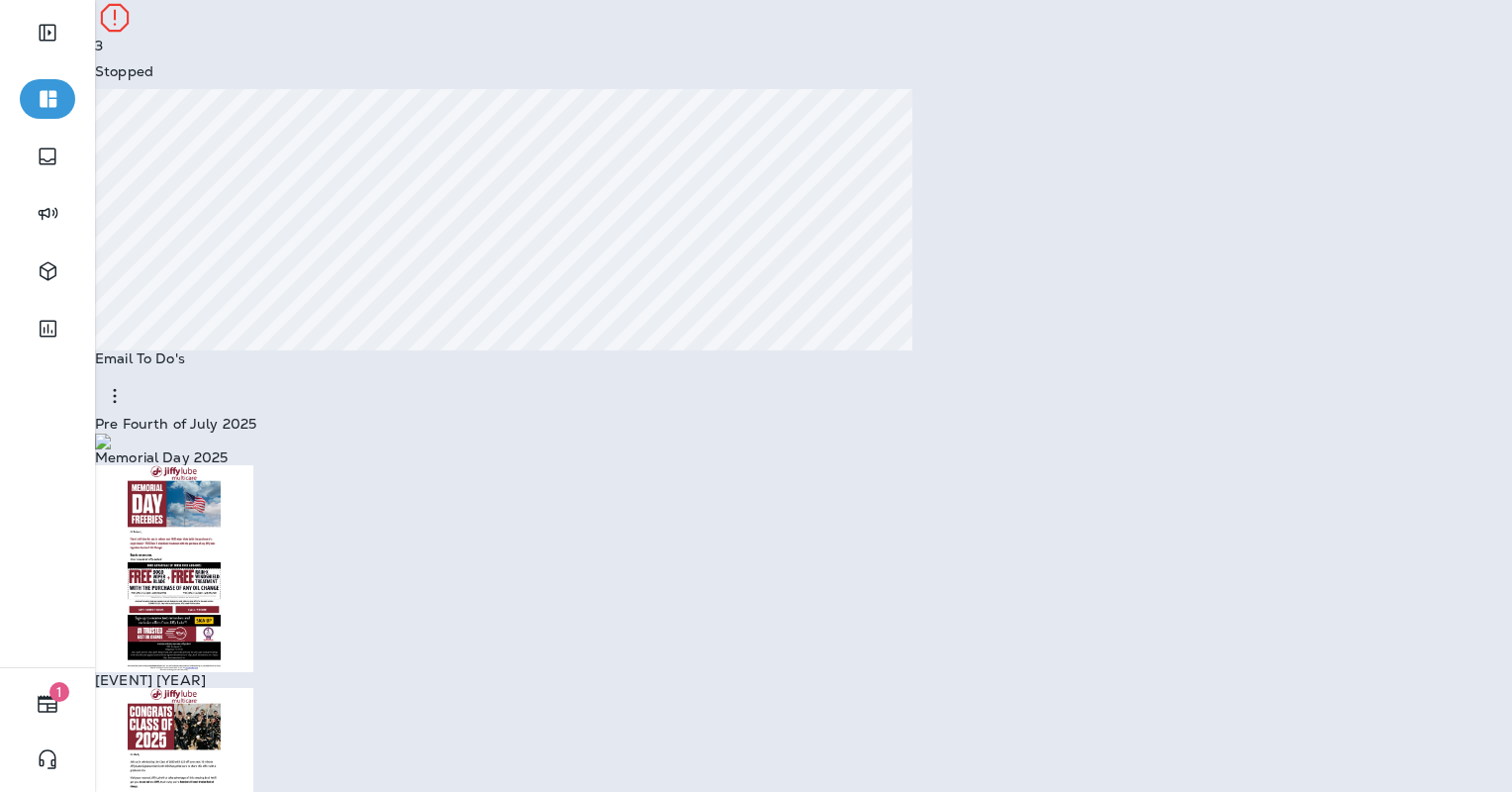 click 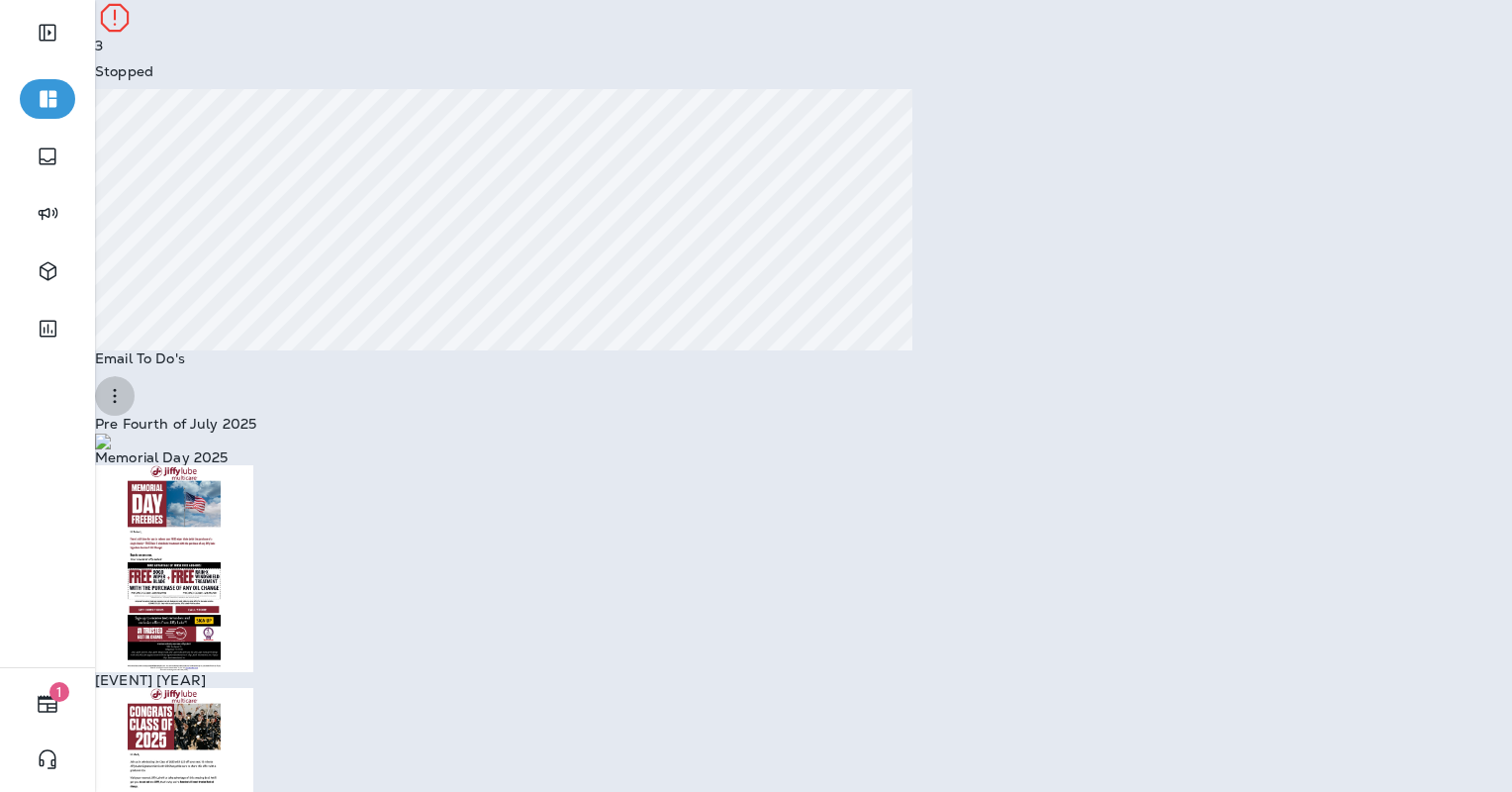 click 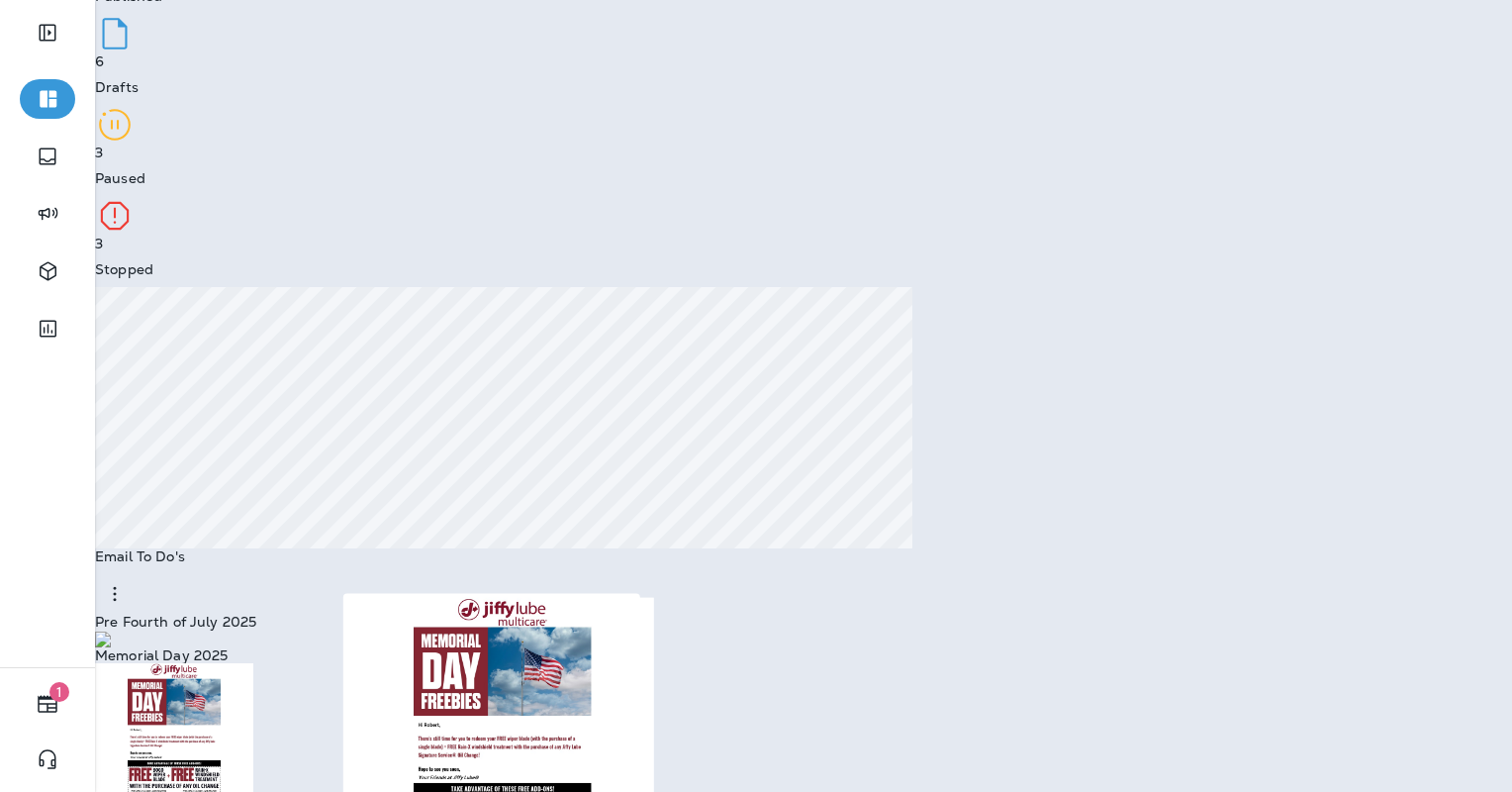 scroll, scrollTop: 0, scrollLeft: 0, axis: both 